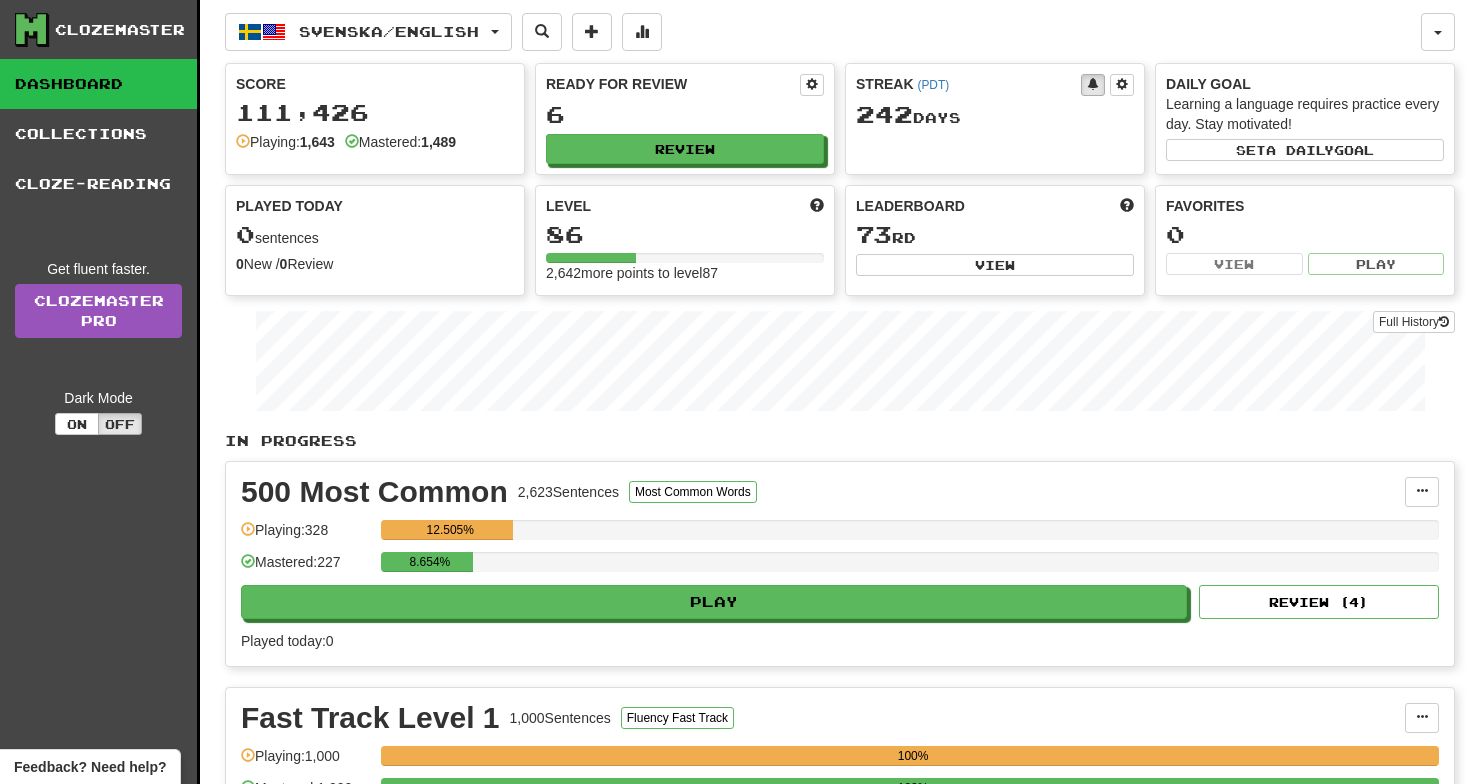 scroll, scrollTop: 0, scrollLeft: 0, axis: both 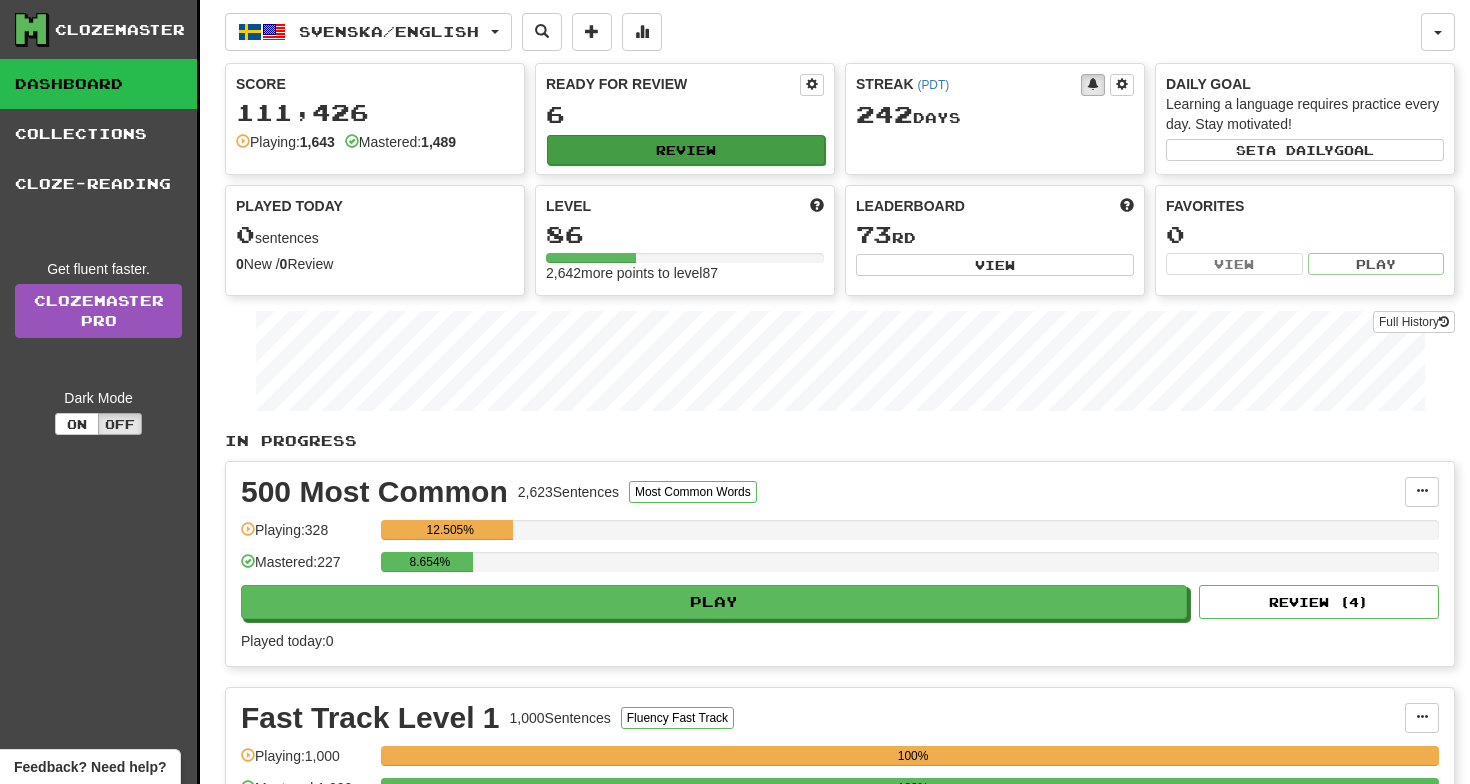 click on "Review" at bounding box center [686, 150] 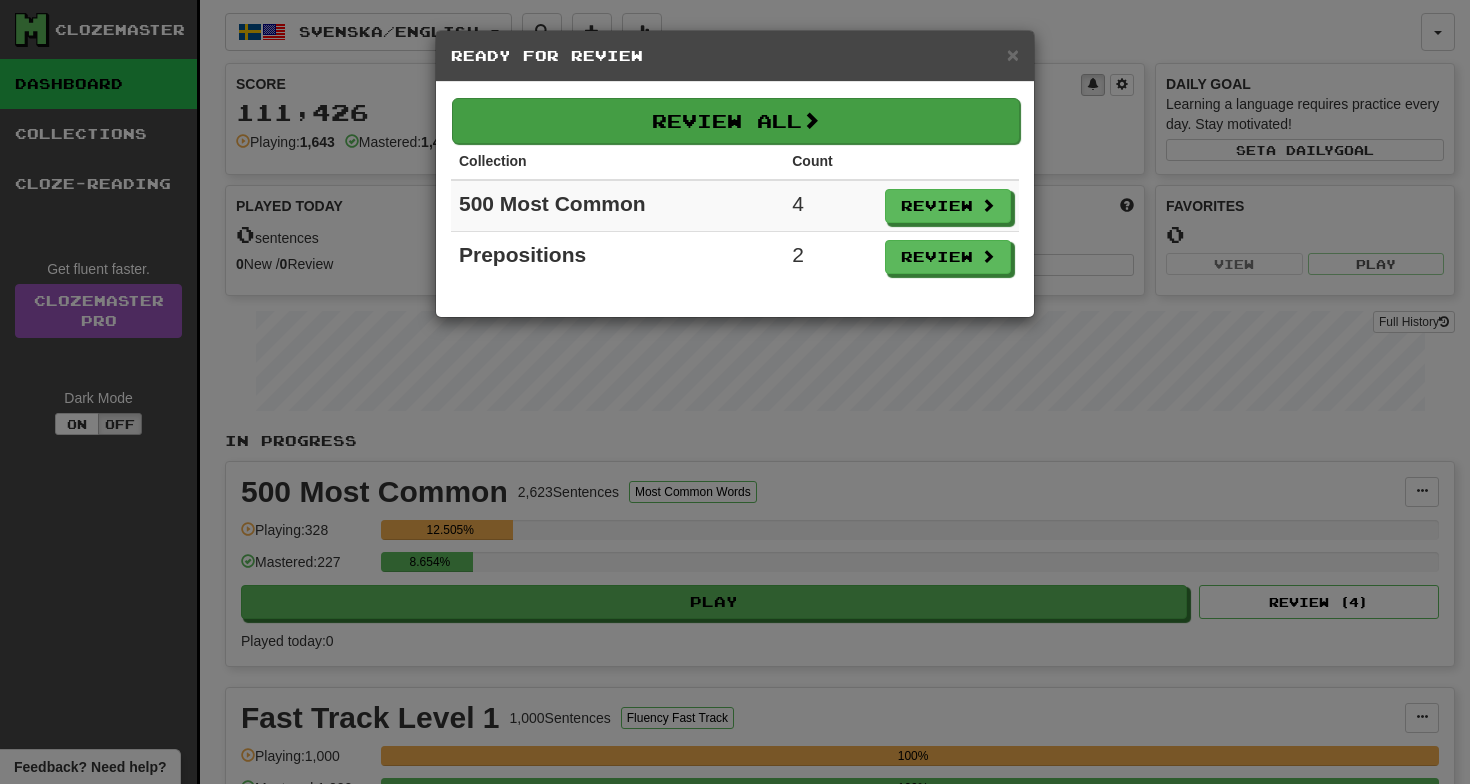 click on "Review All" at bounding box center (736, 121) 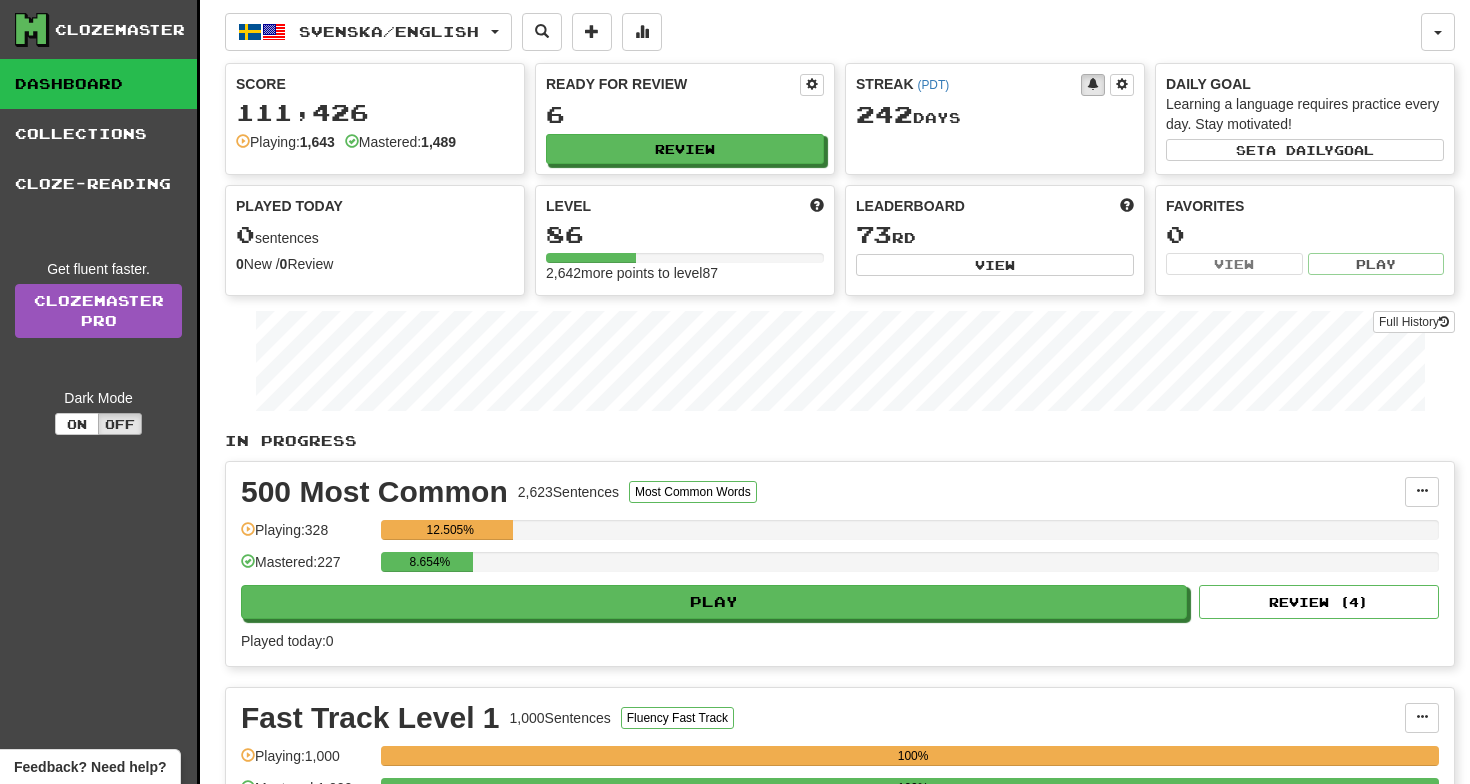 select on "**" 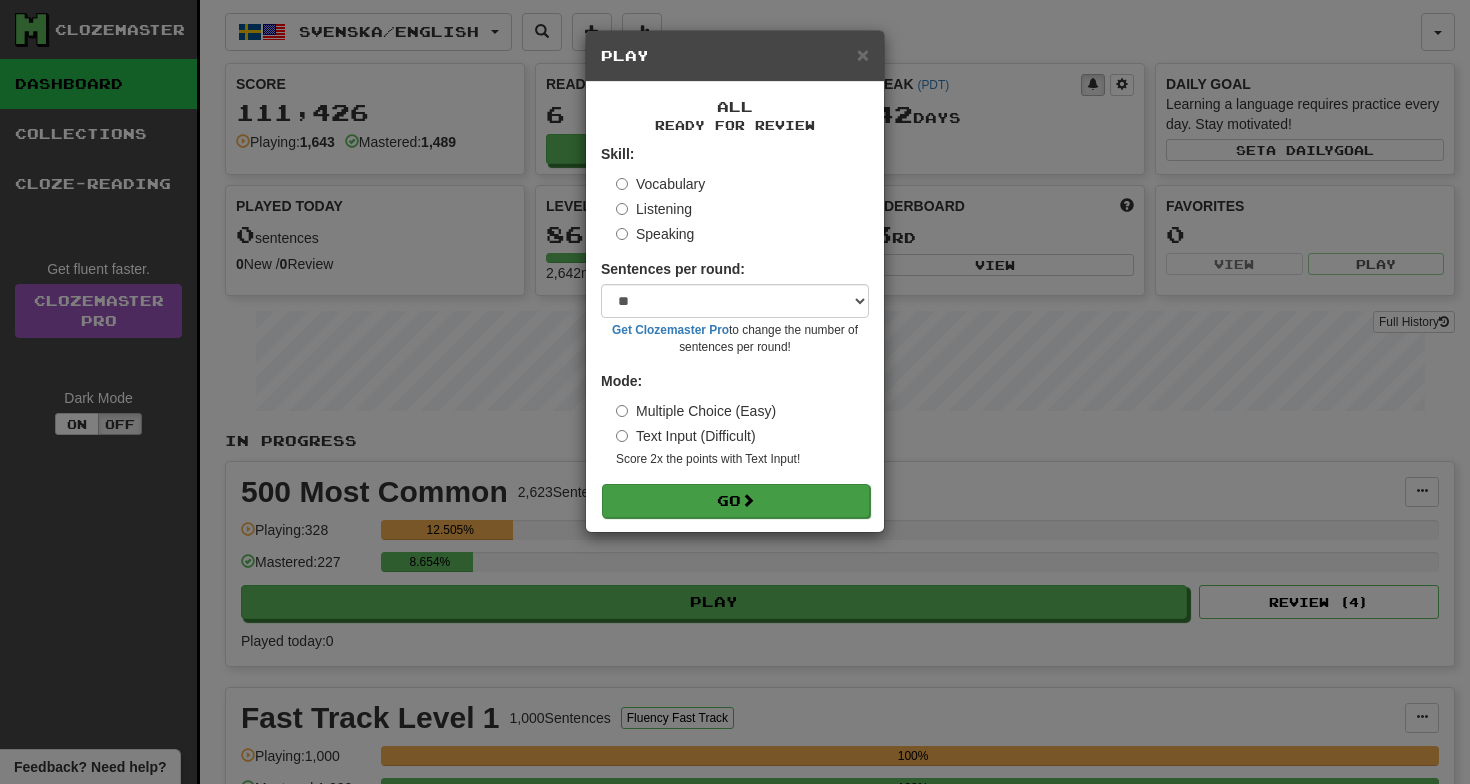 click on "Go" at bounding box center [736, 501] 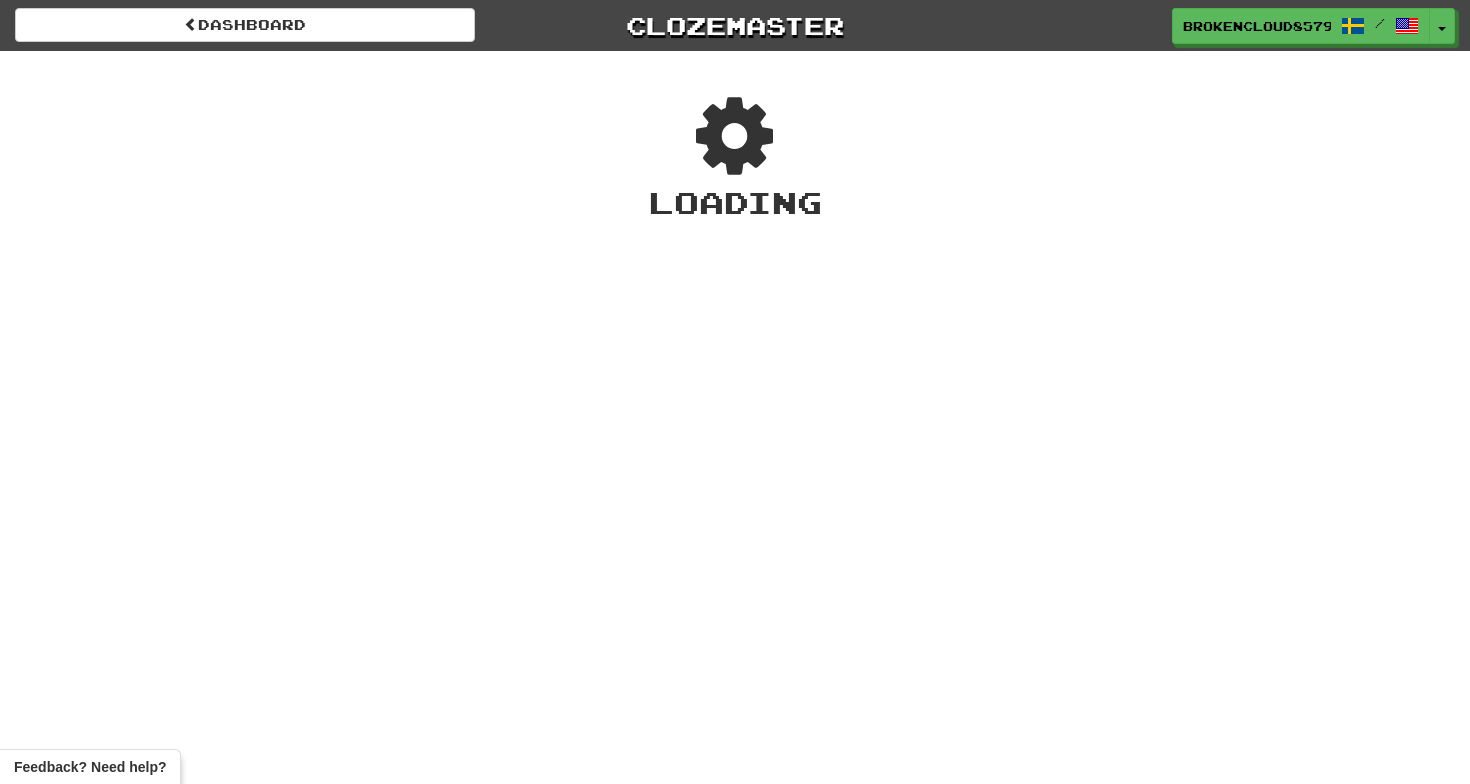 scroll, scrollTop: 0, scrollLeft: 0, axis: both 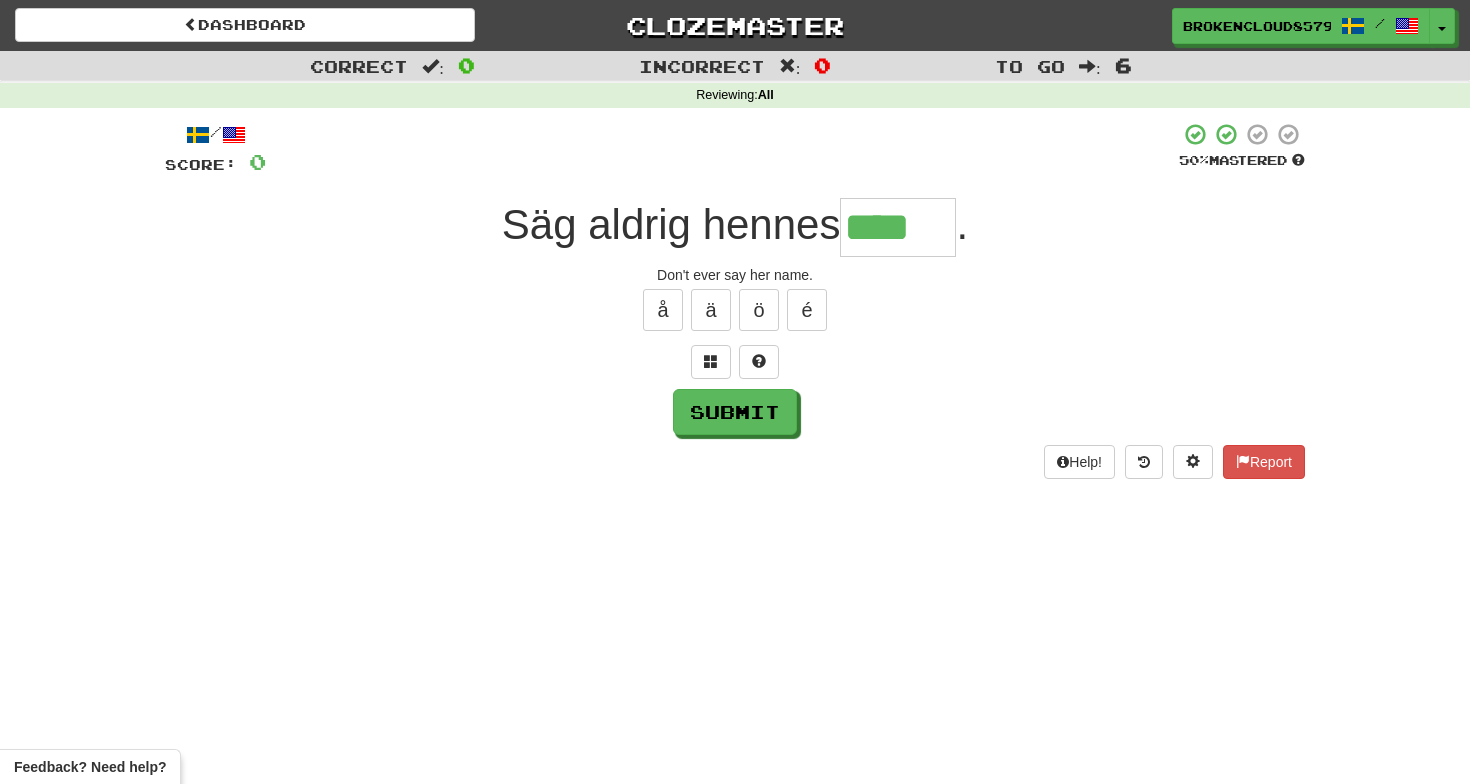 type on "****" 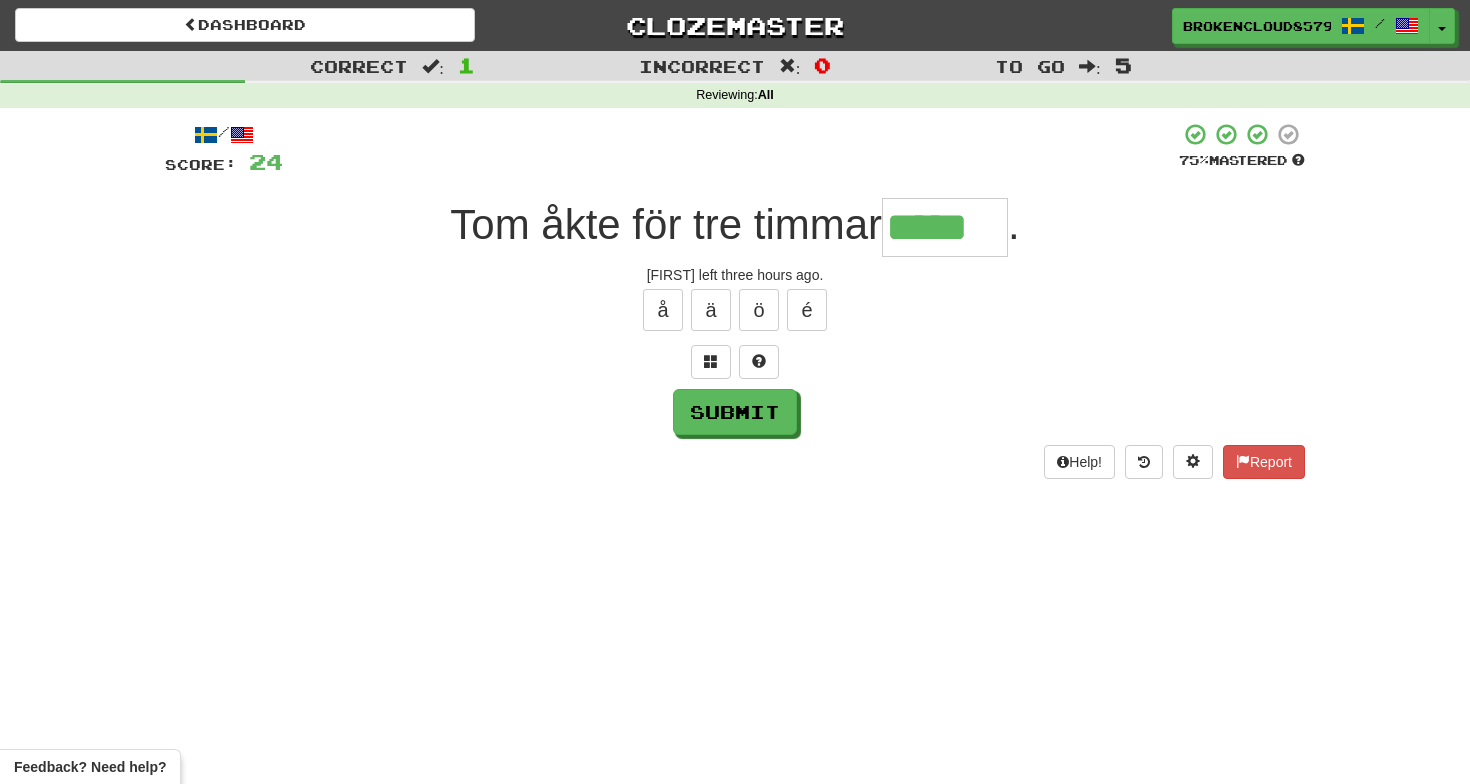 type on "*****" 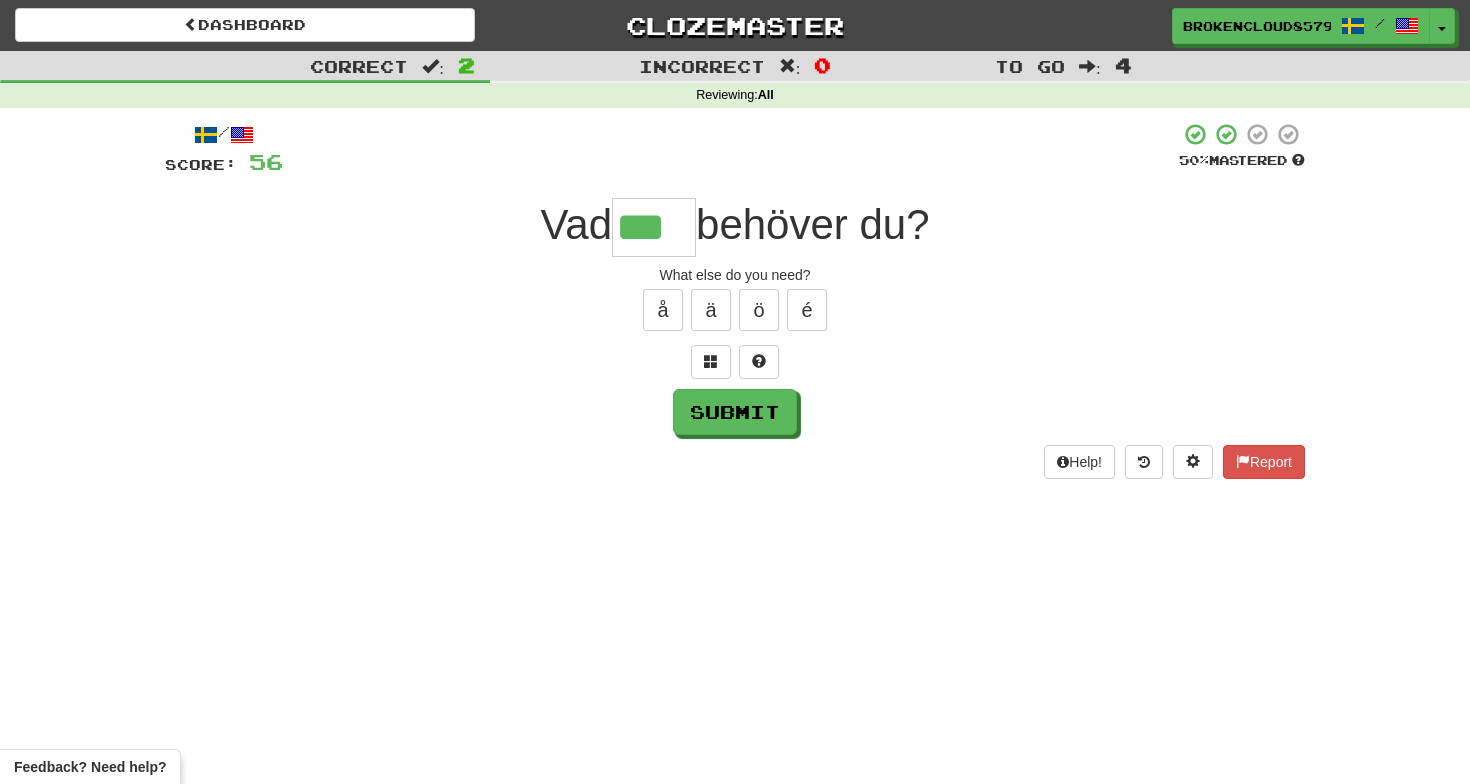 type on "***" 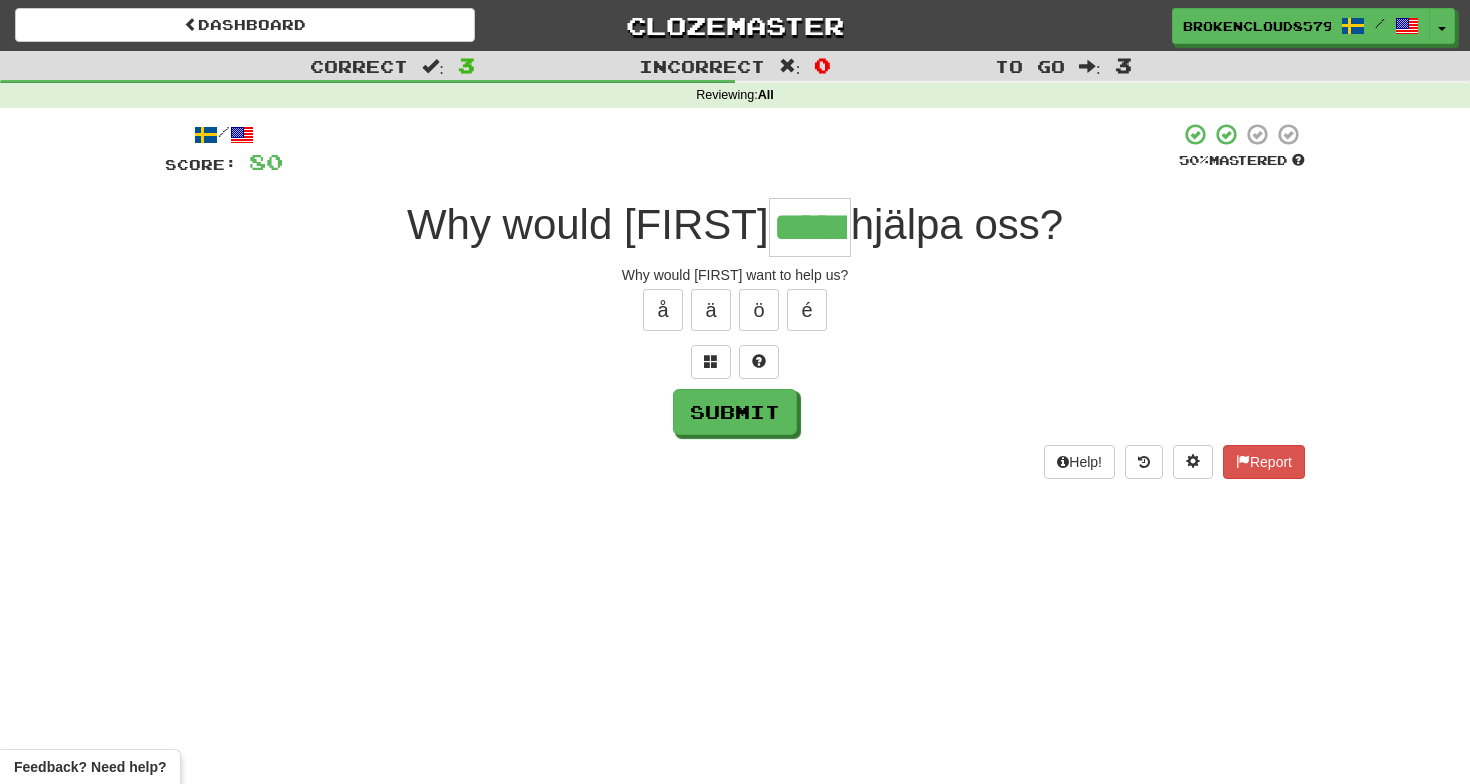 type on "*****" 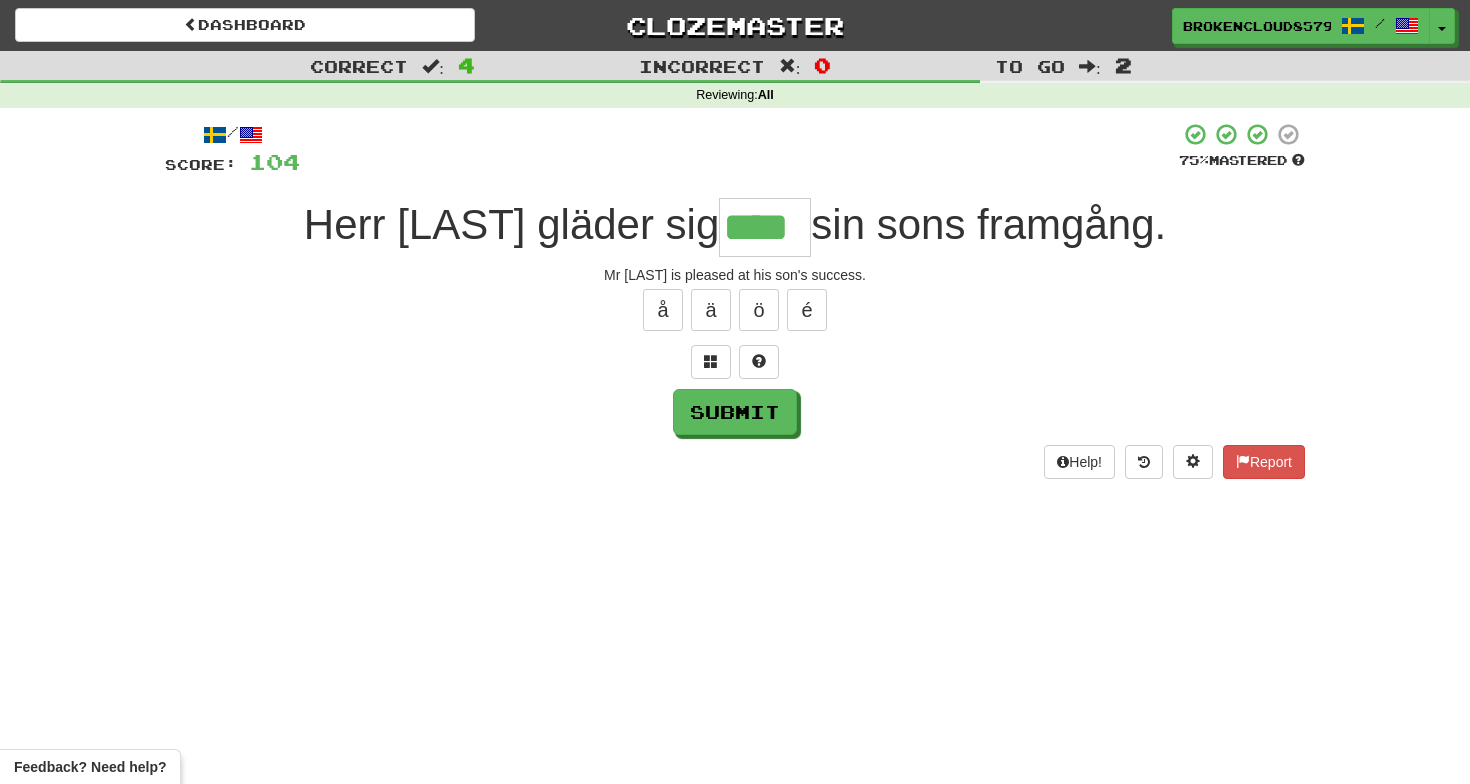 type on "****" 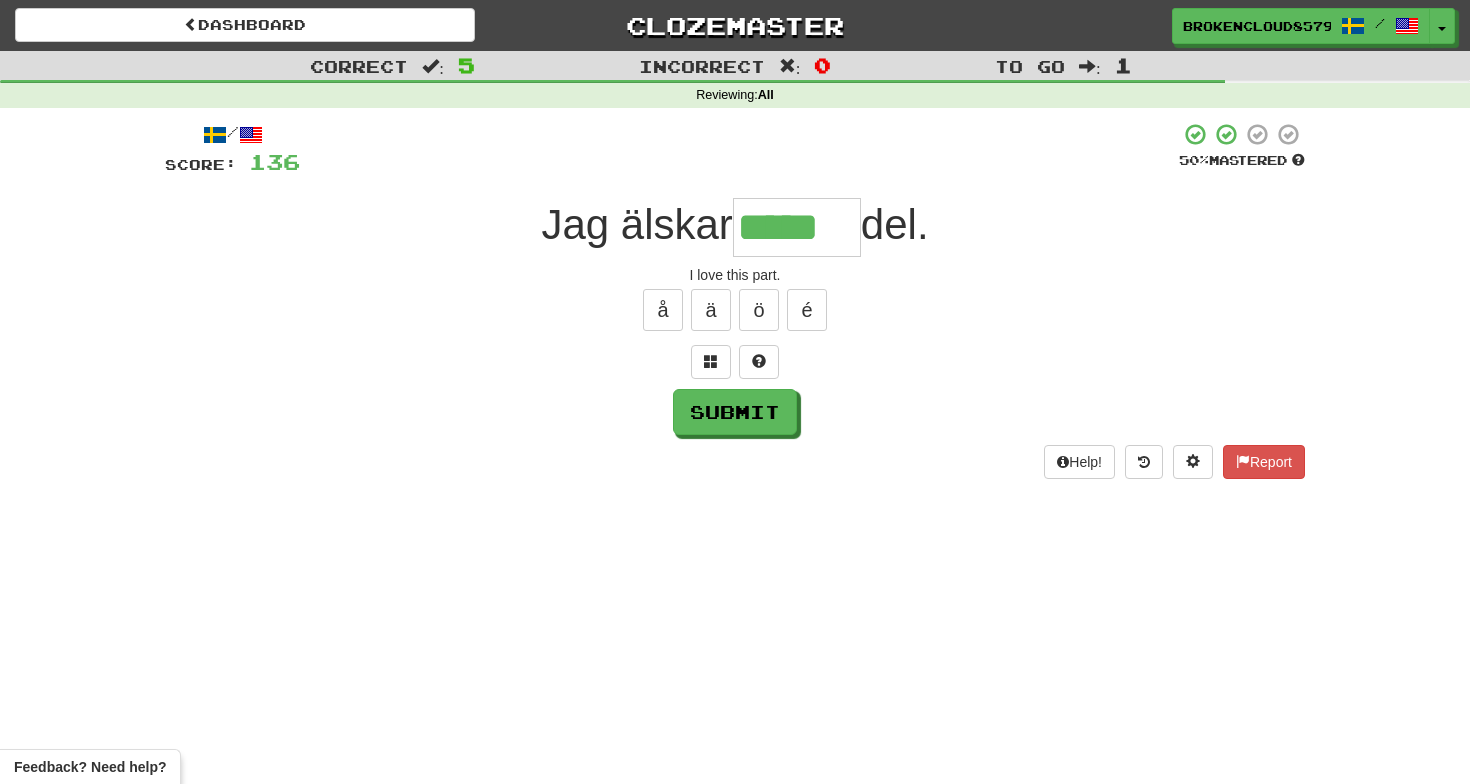 type on "*****" 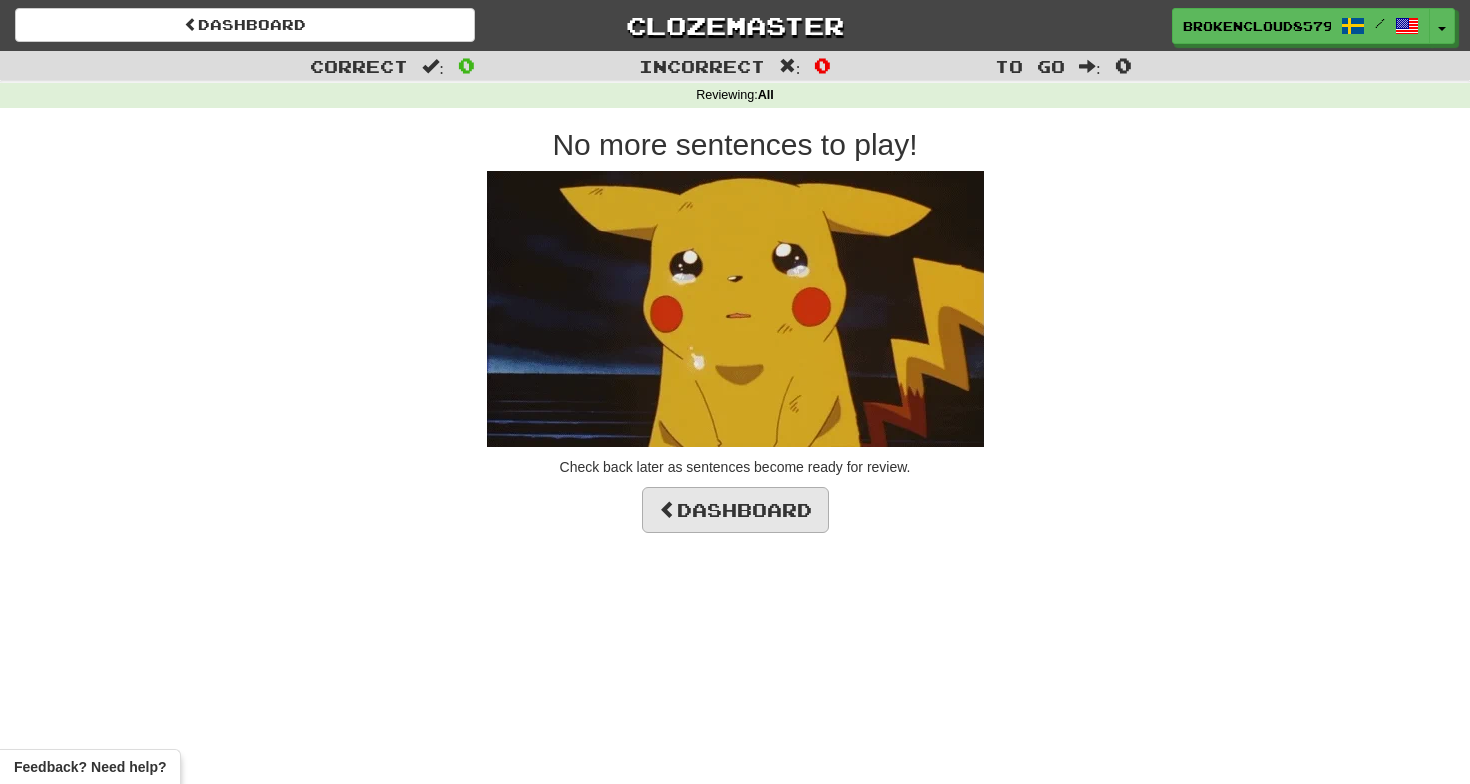 click on "Dashboard" at bounding box center (735, 510) 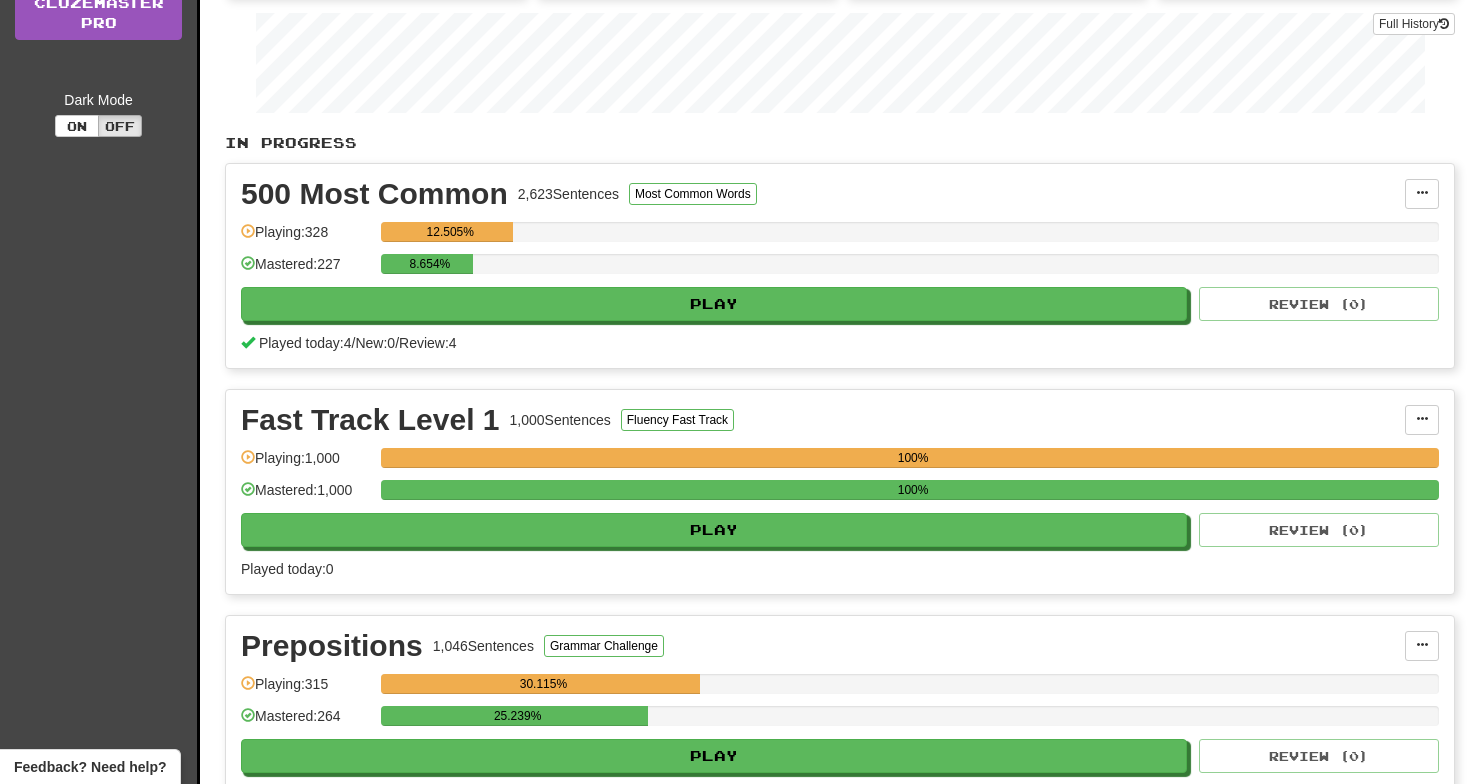 scroll, scrollTop: 312, scrollLeft: 0, axis: vertical 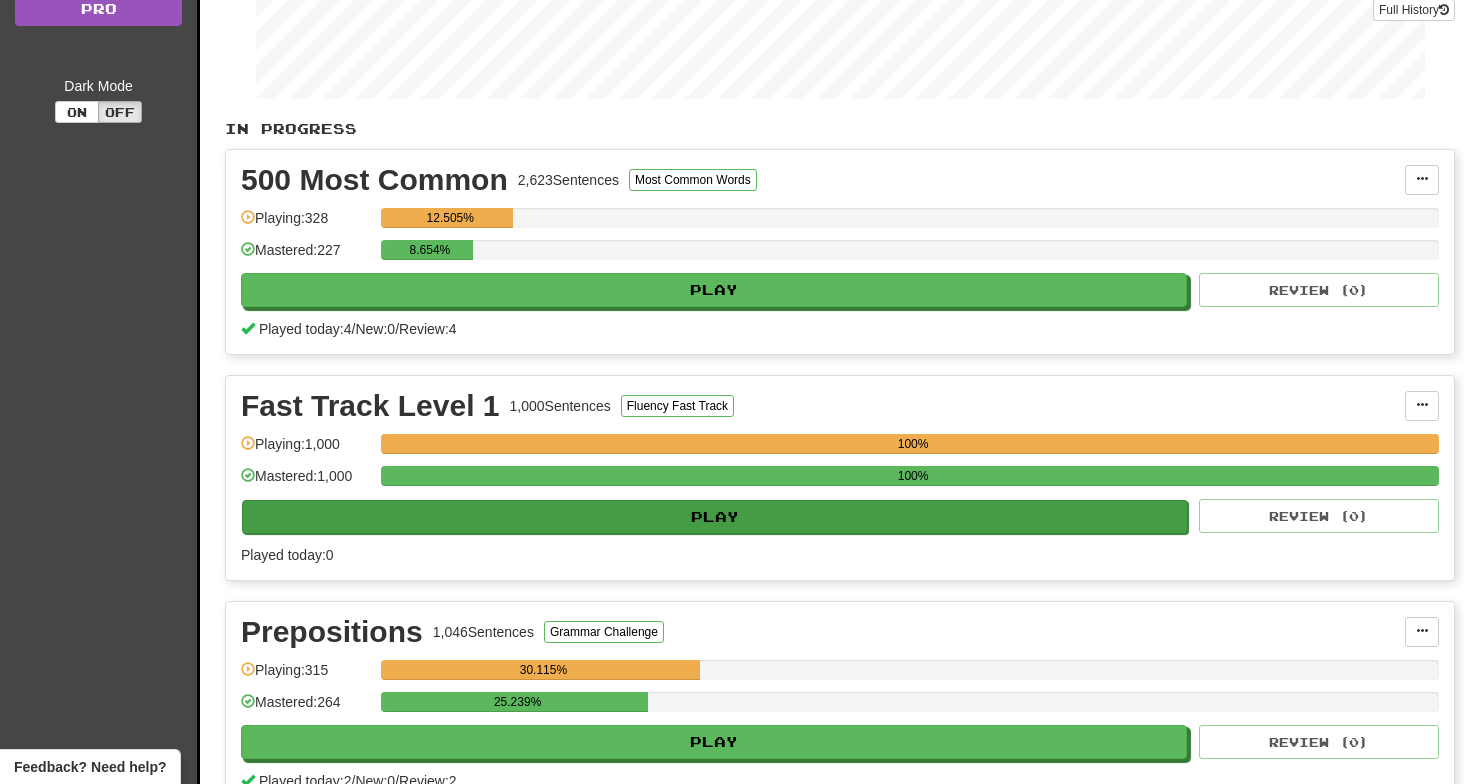 click on "Play" at bounding box center [715, 517] 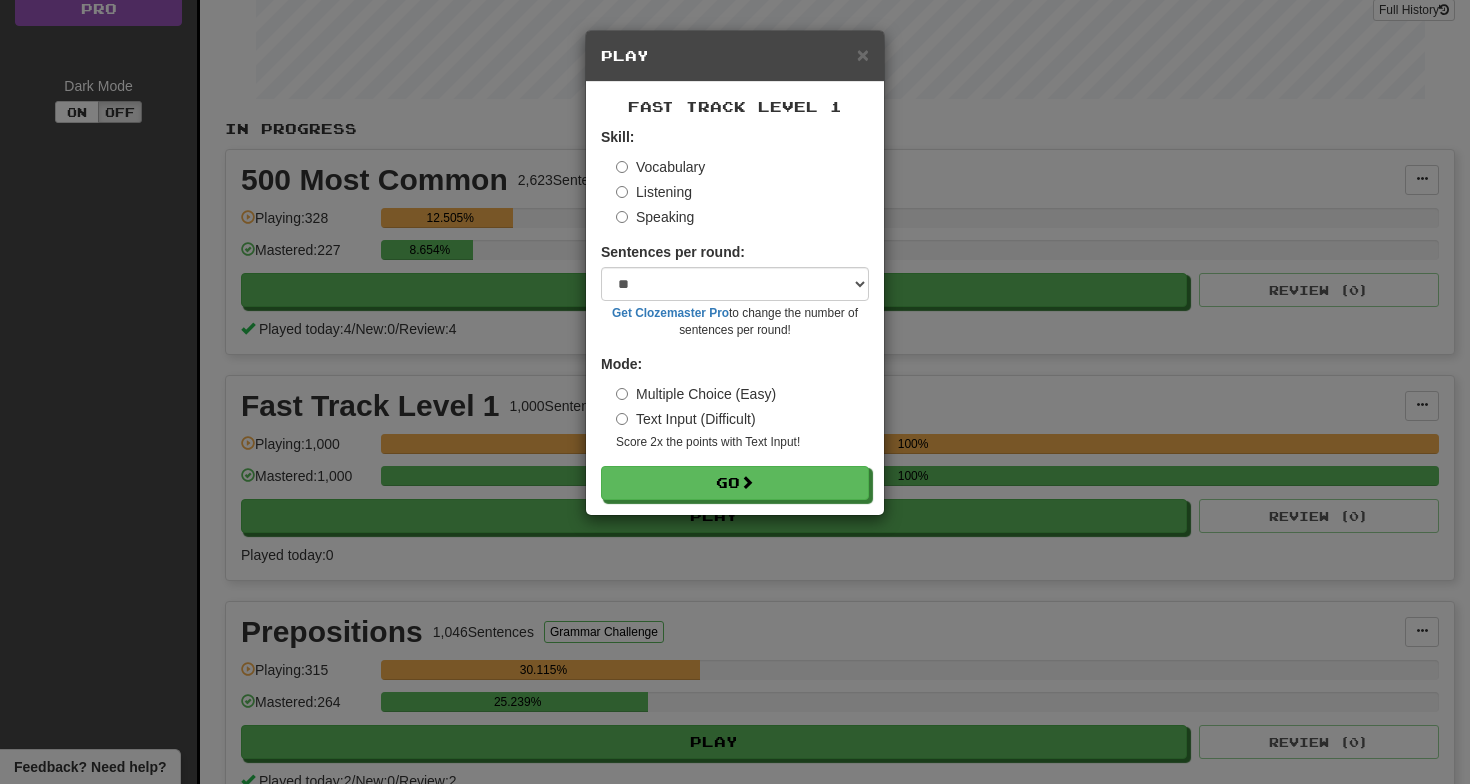 click on "Listening" at bounding box center [654, 192] 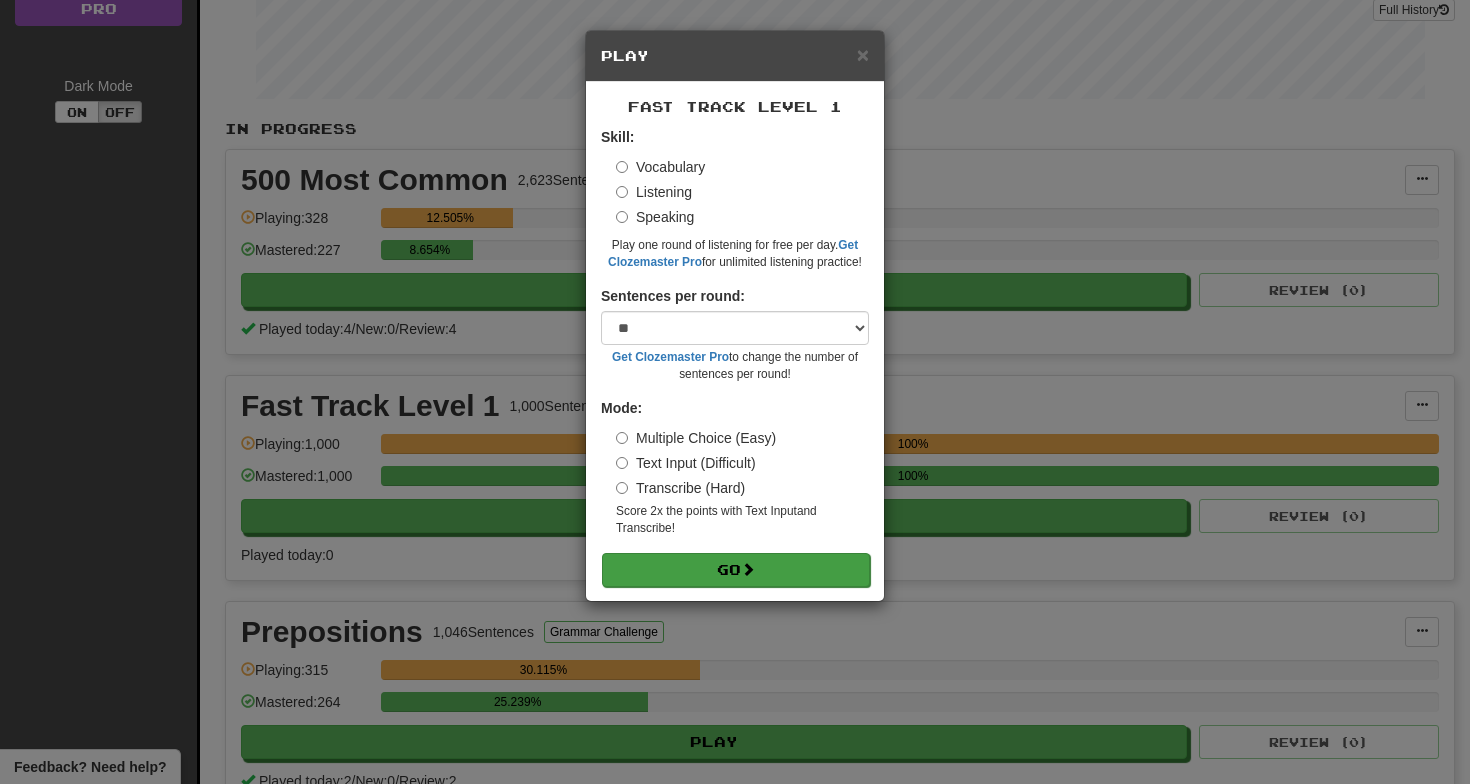 click on "Go" at bounding box center (736, 570) 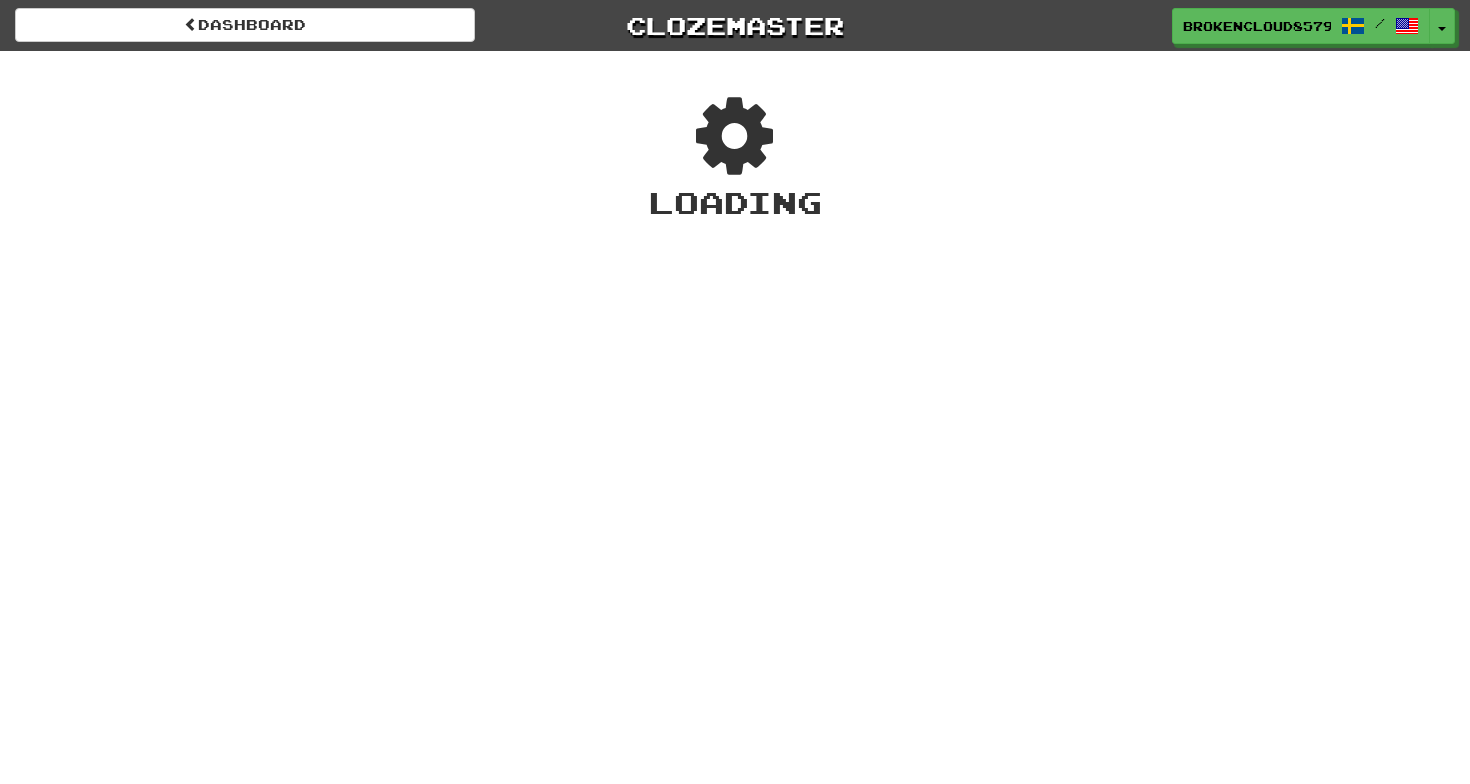 scroll, scrollTop: 0, scrollLeft: 0, axis: both 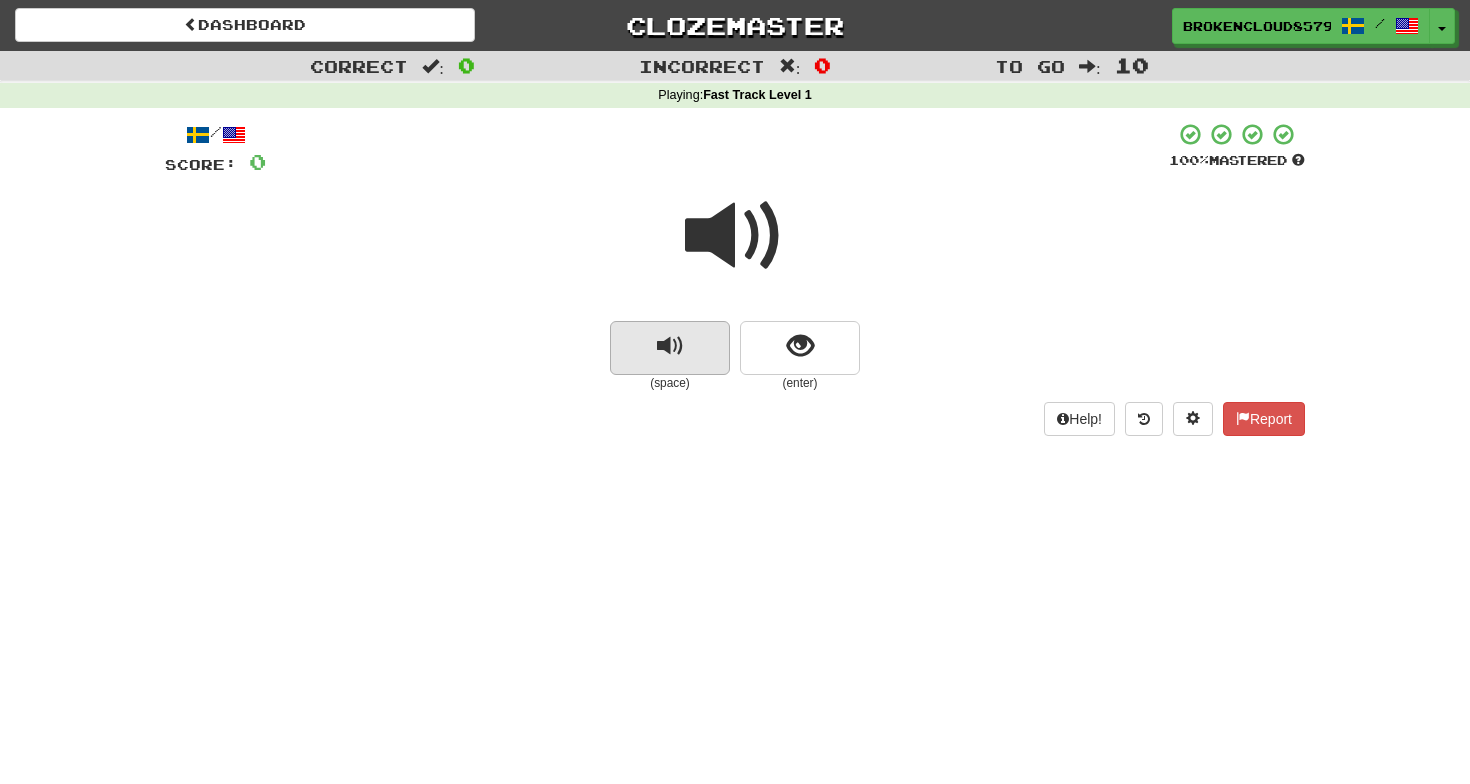 click at bounding box center [670, 348] 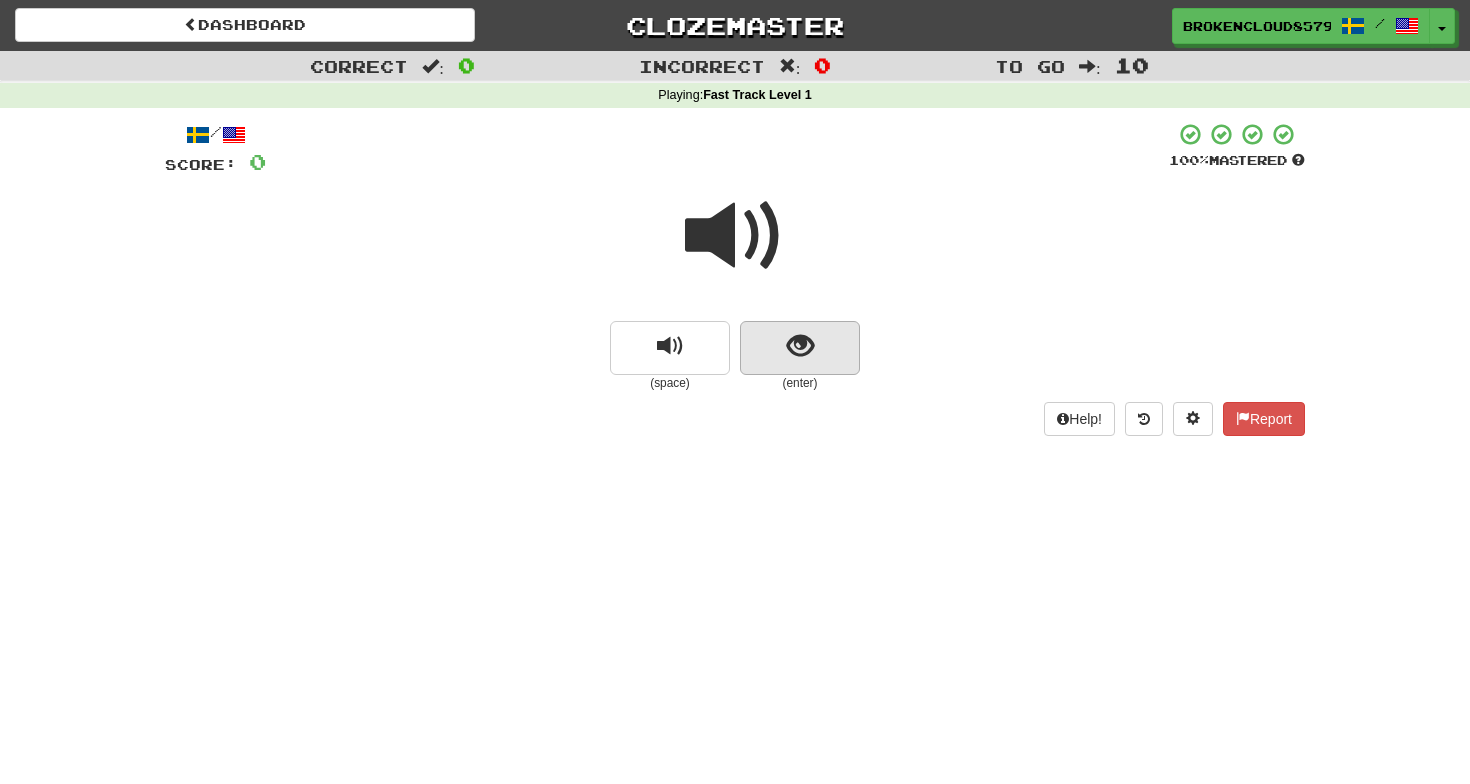 click at bounding box center (800, 346) 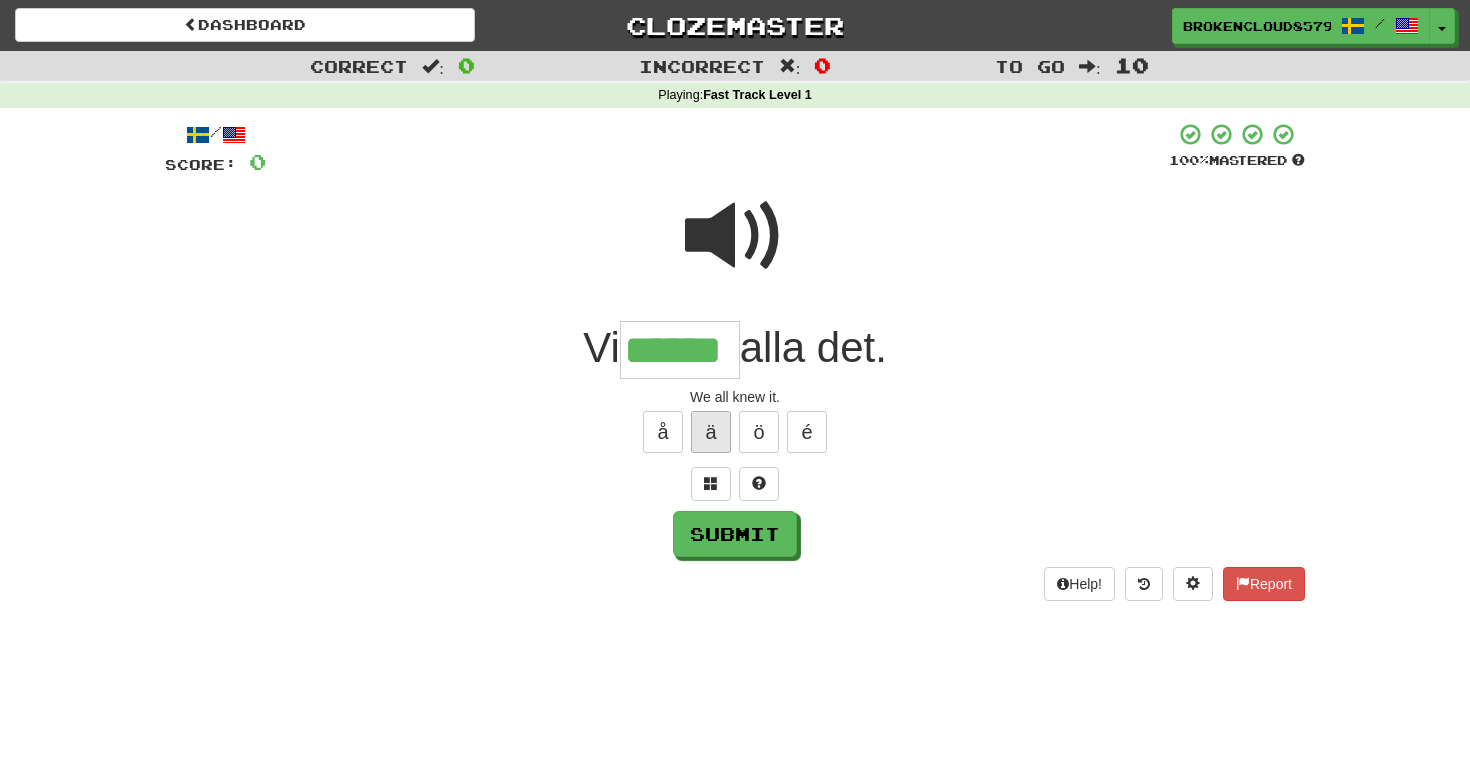 type on "******" 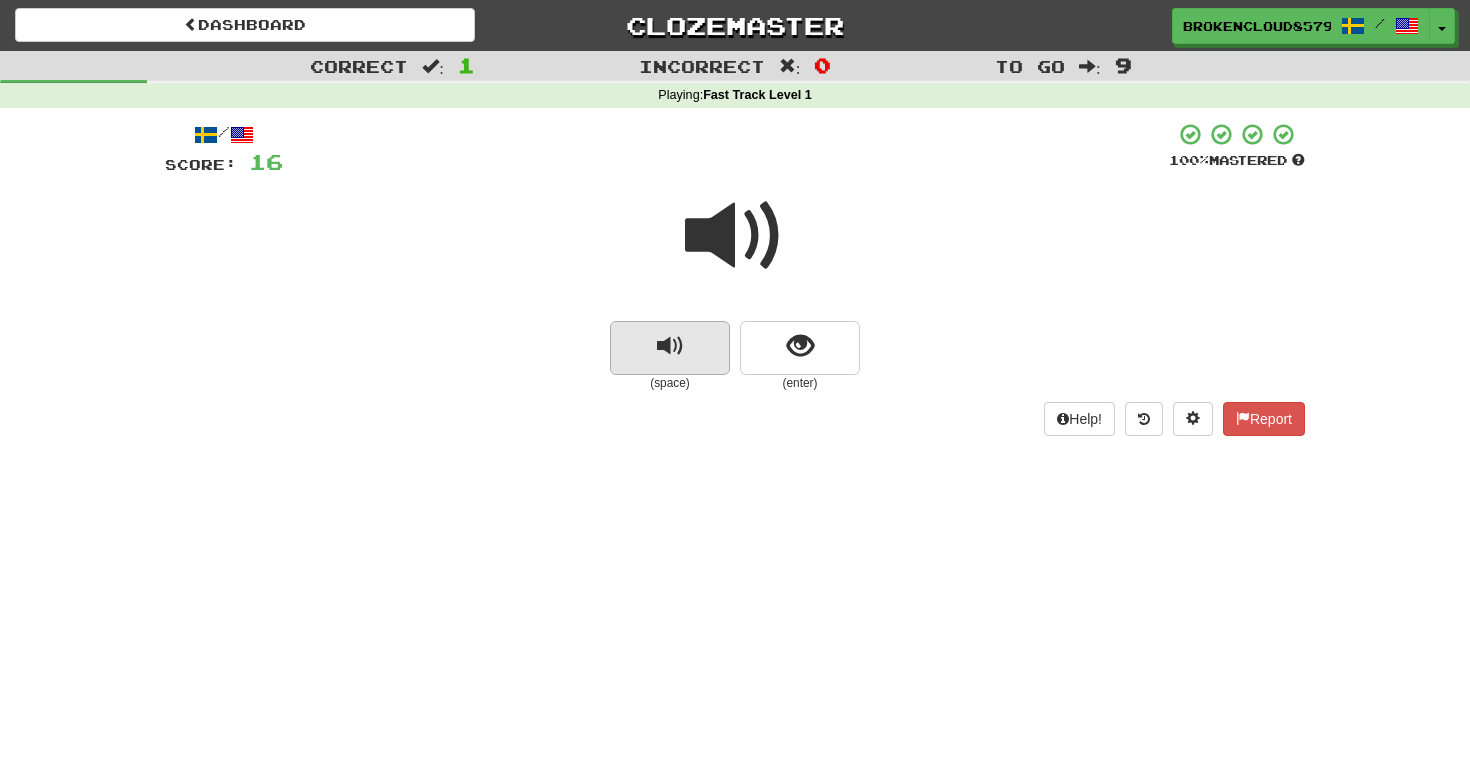 click at bounding box center [670, 348] 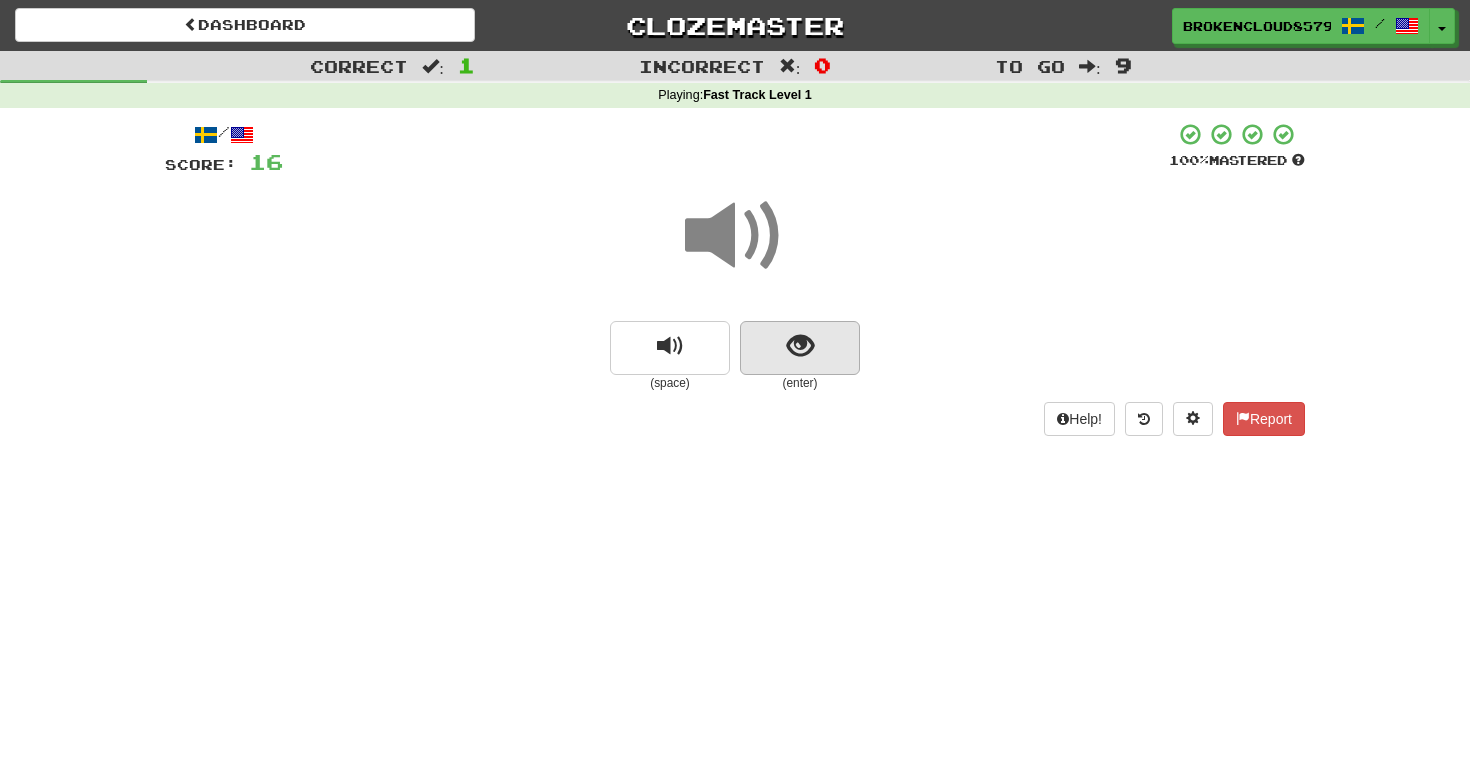 click at bounding box center [800, 348] 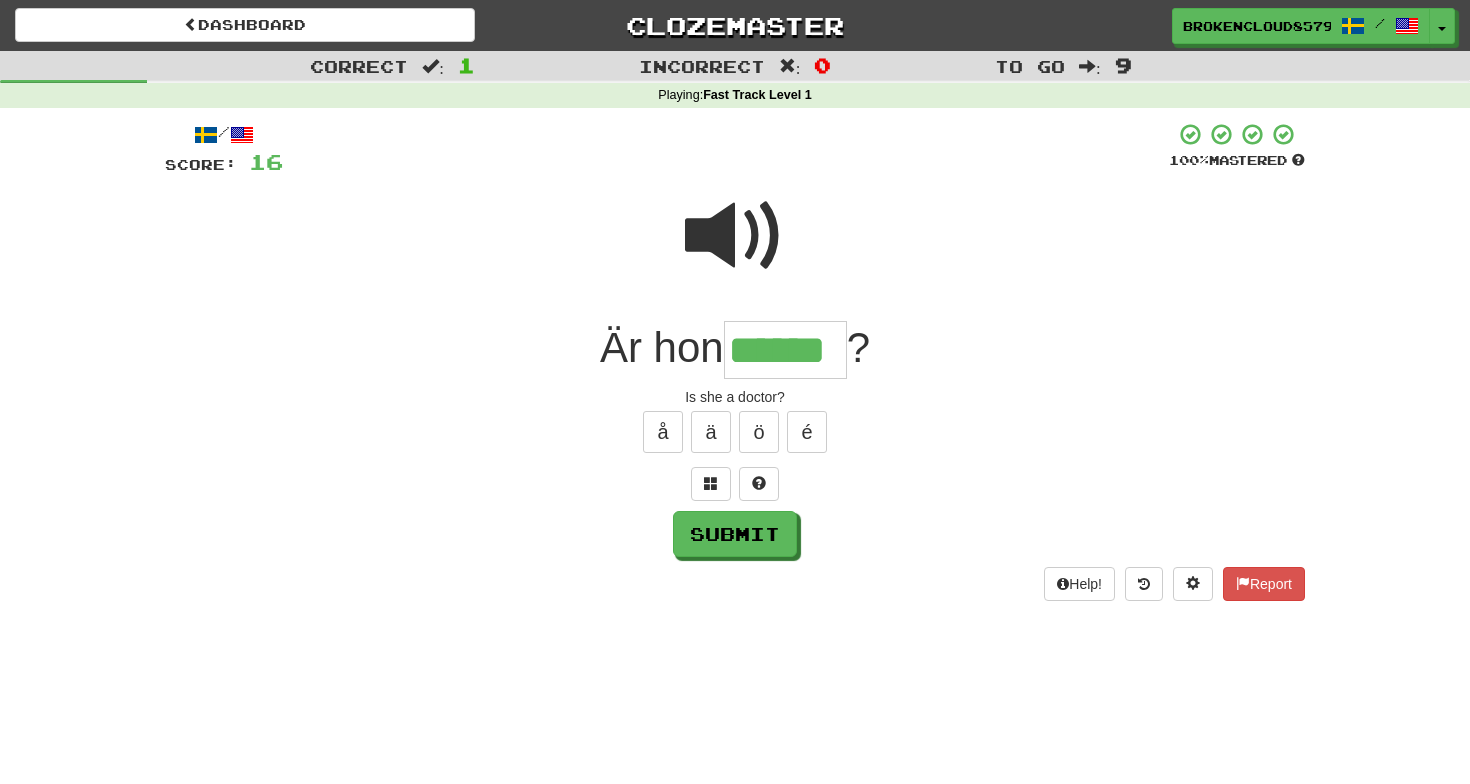 type on "******" 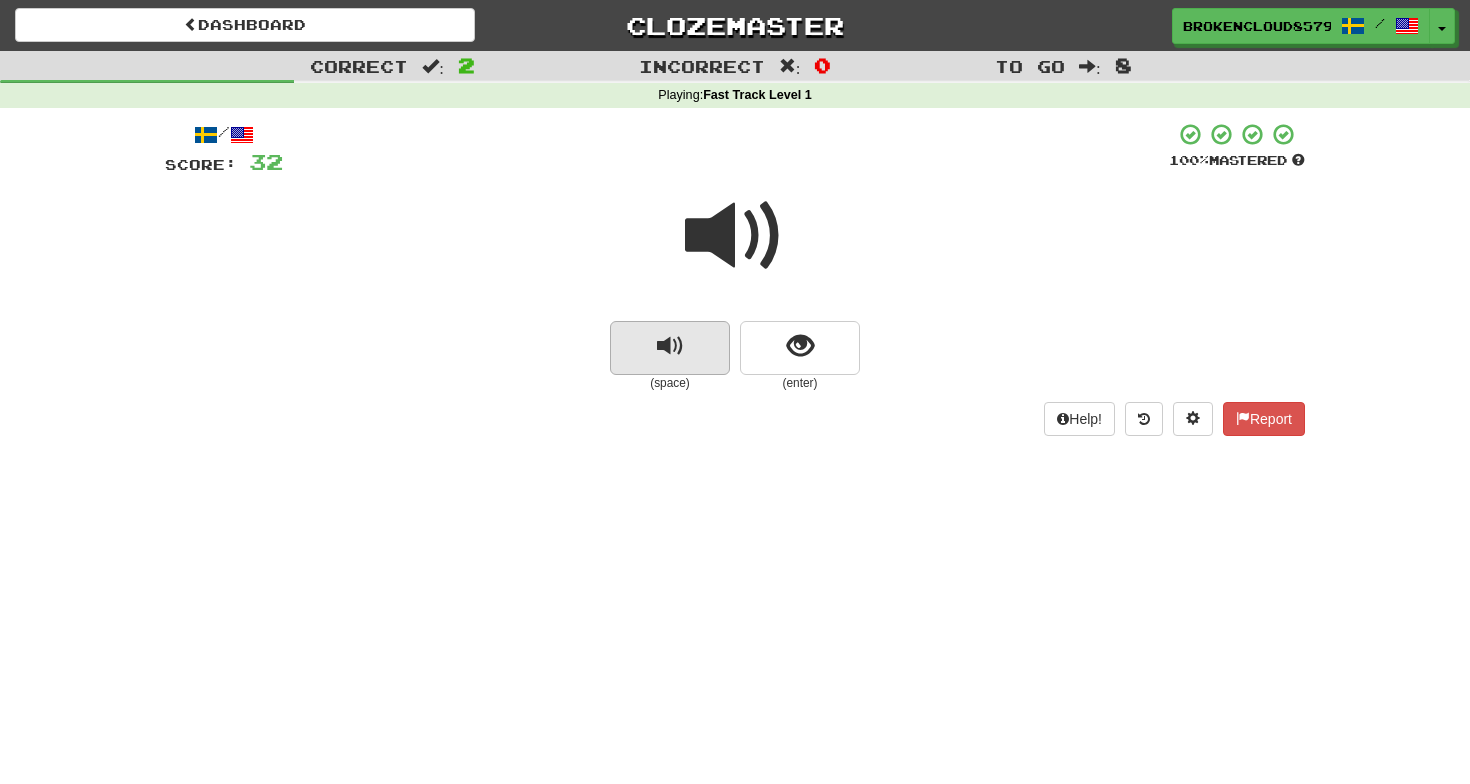 click at bounding box center [670, 346] 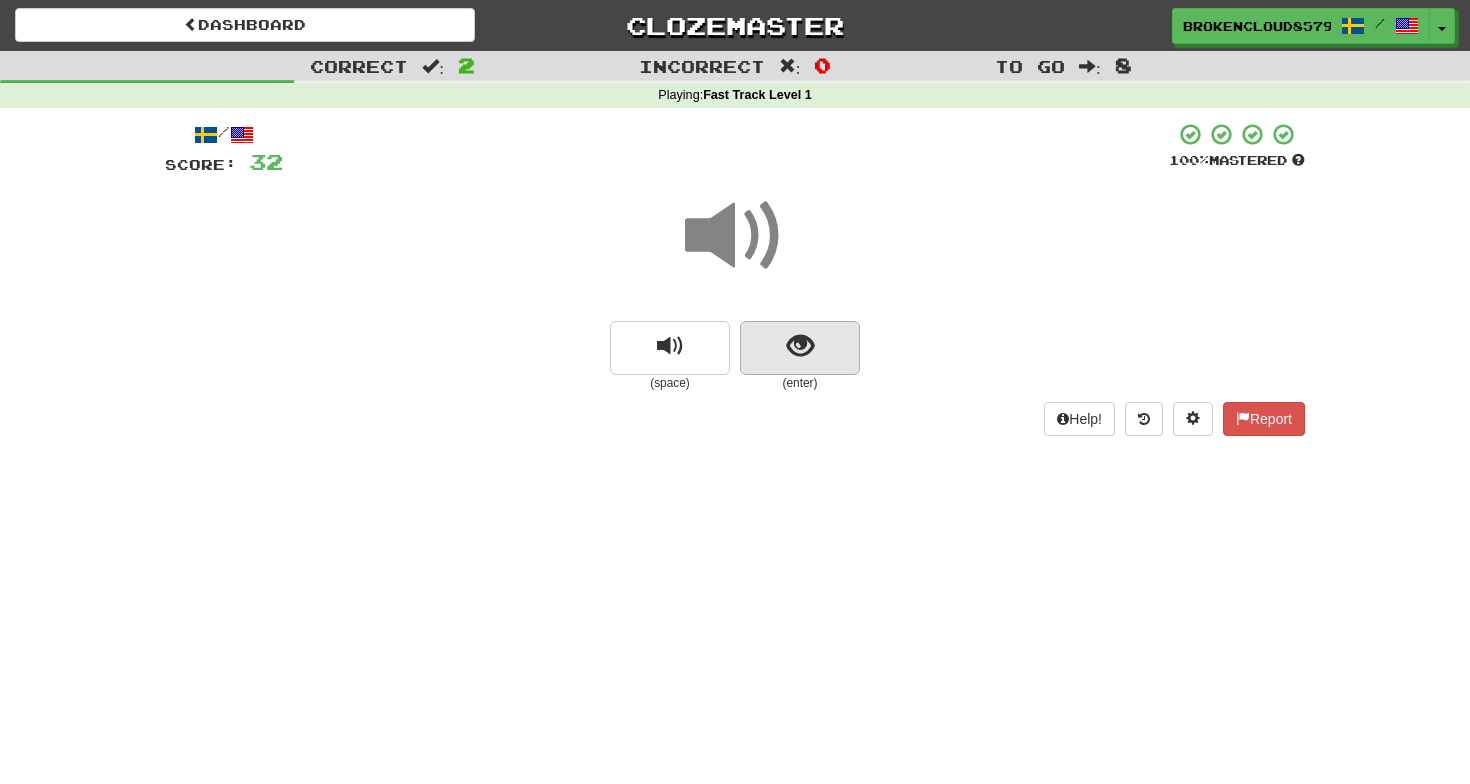 click at bounding box center (800, 348) 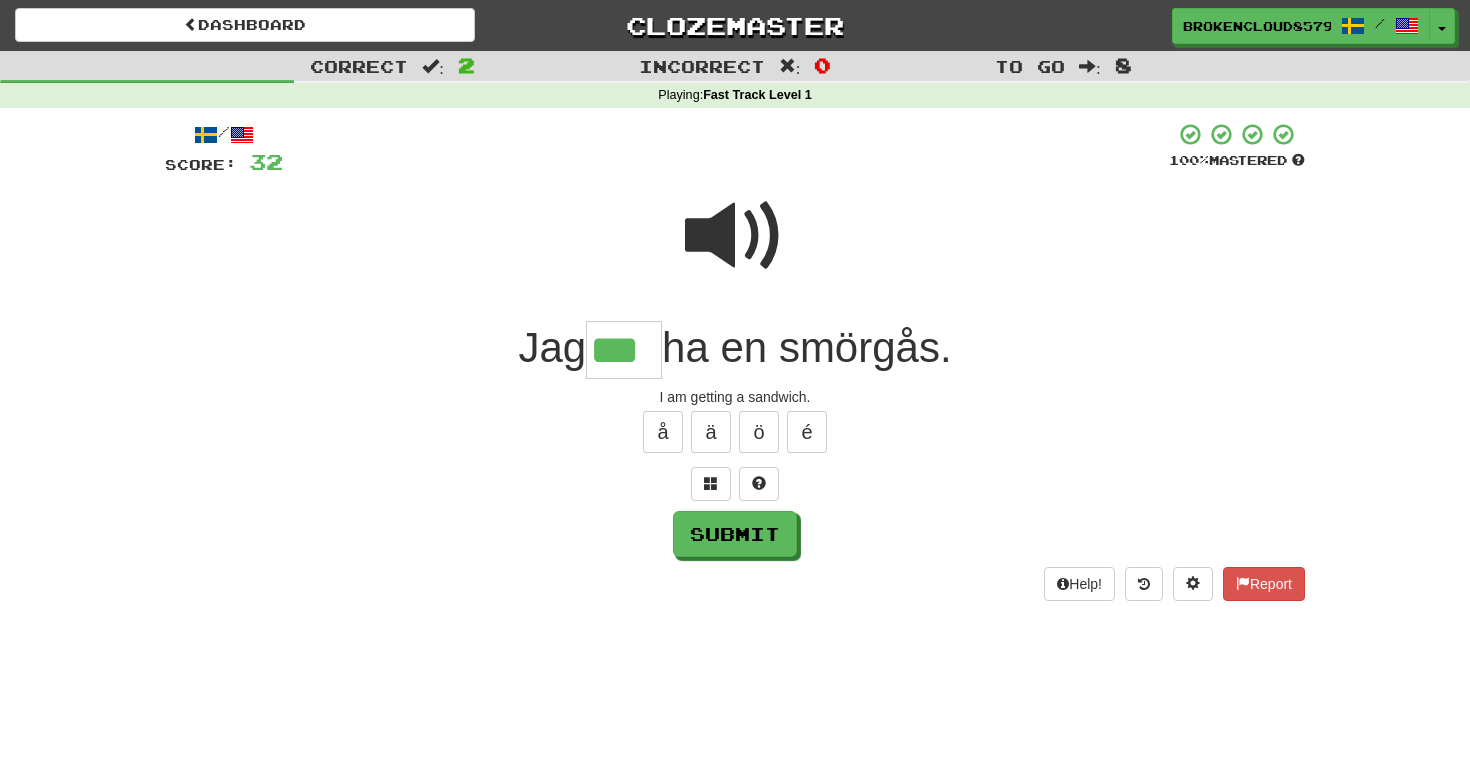 type on "***" 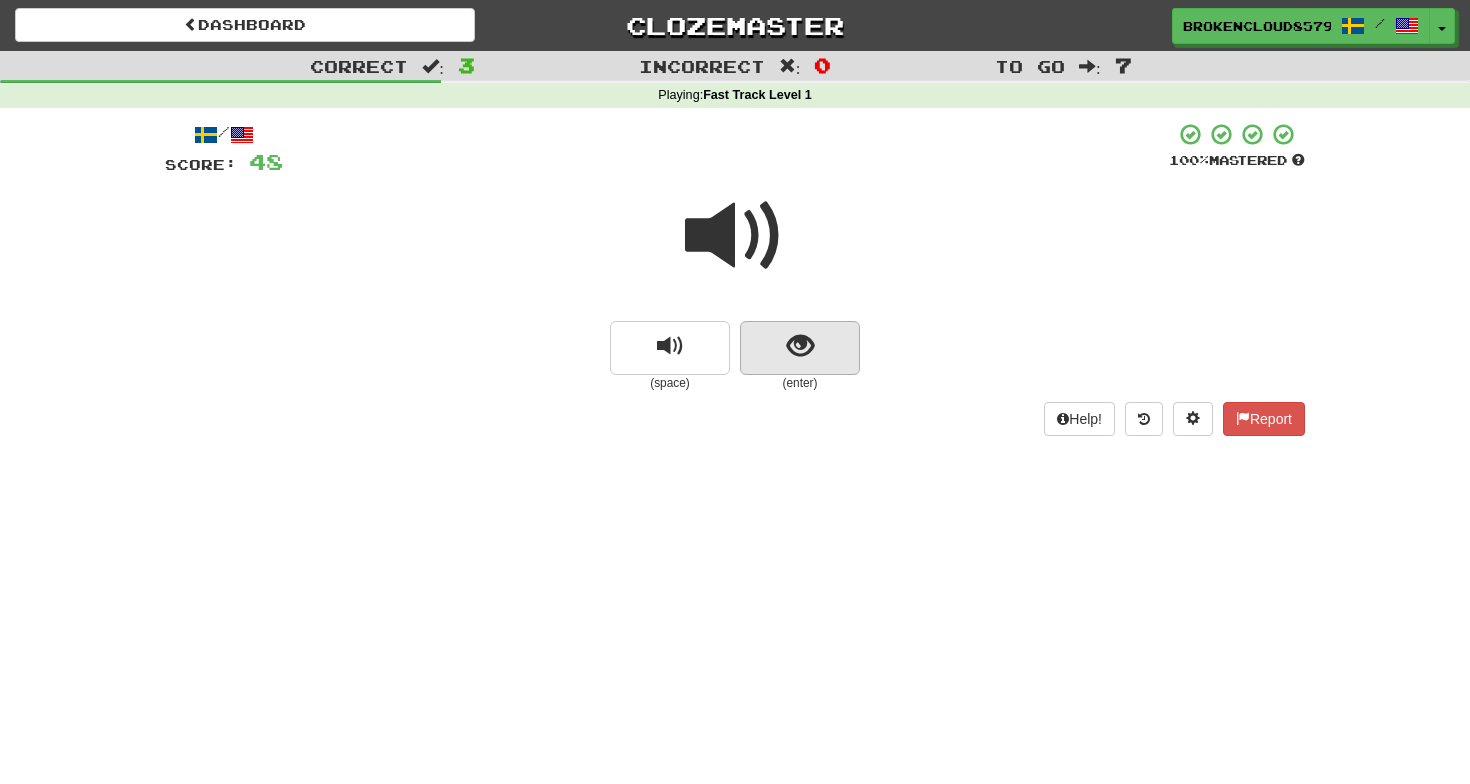 click at bounding box center [800, 348] 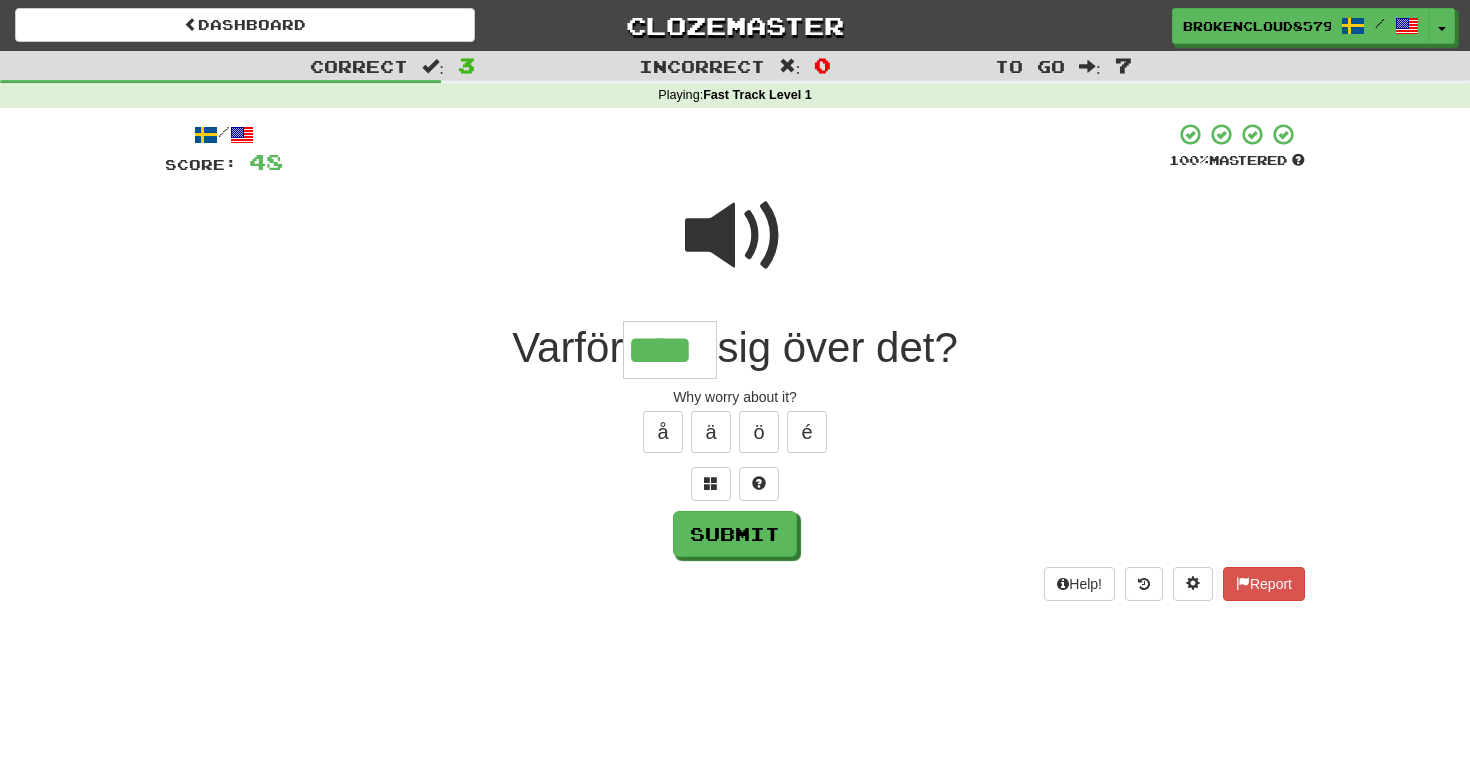 type on "****" 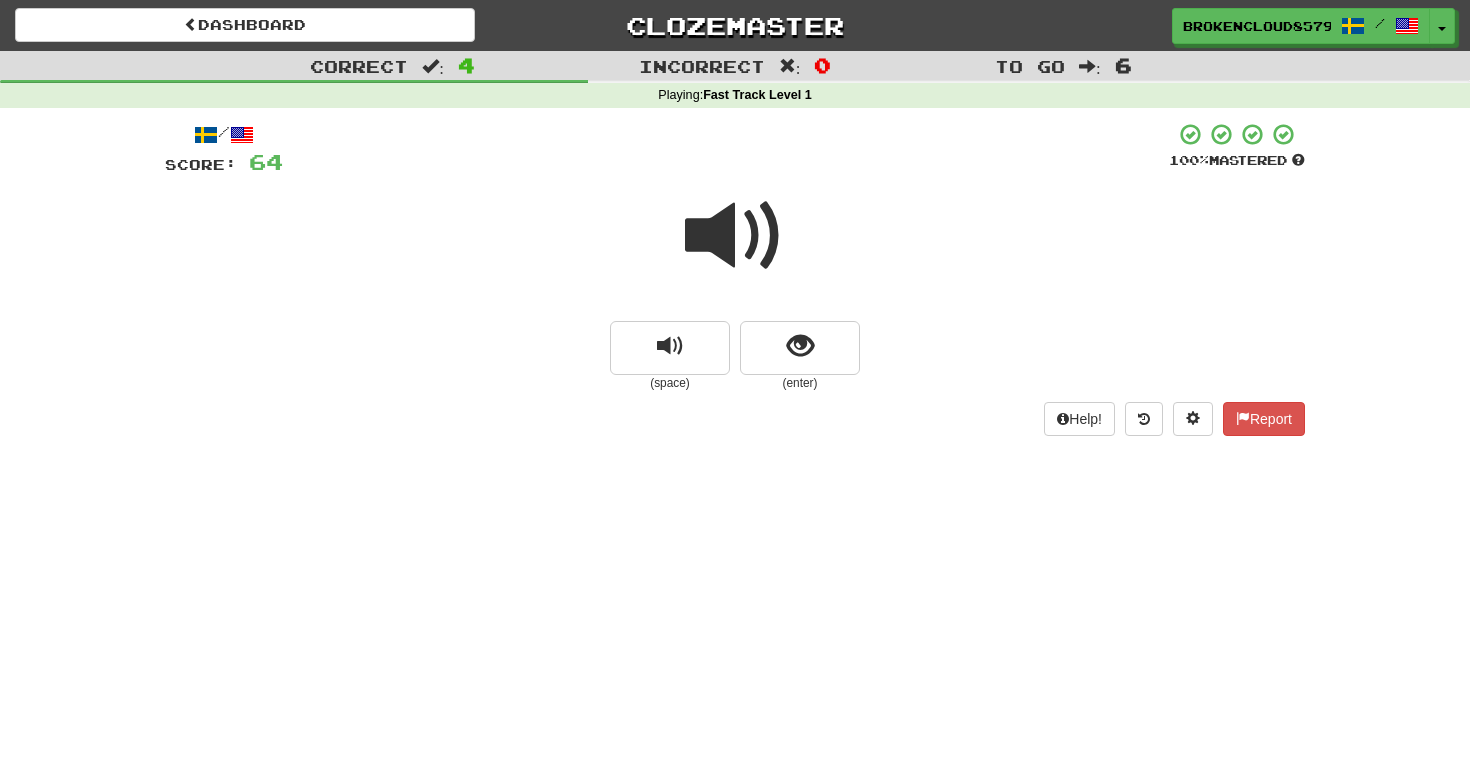 click at bounding box center [800, 348] 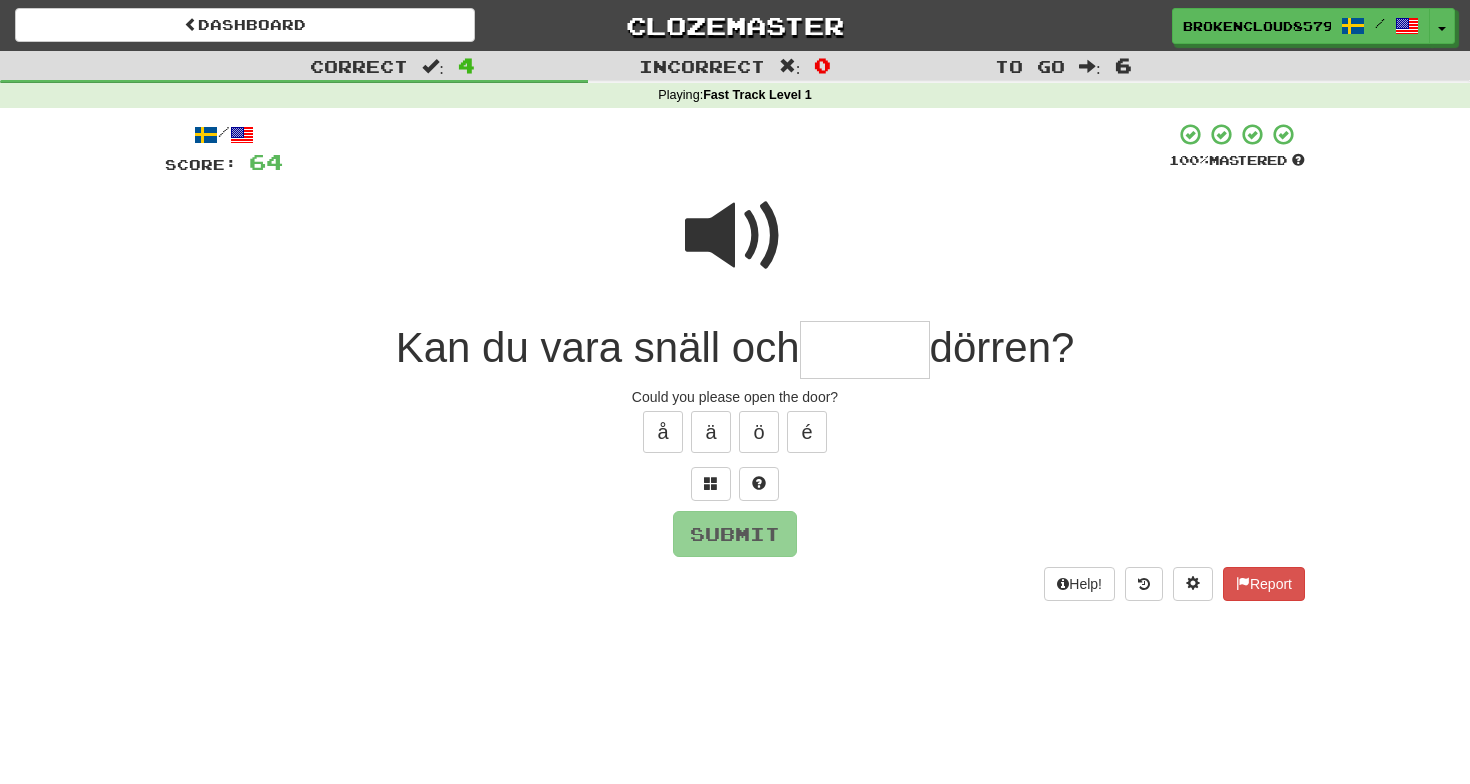 type on "*" 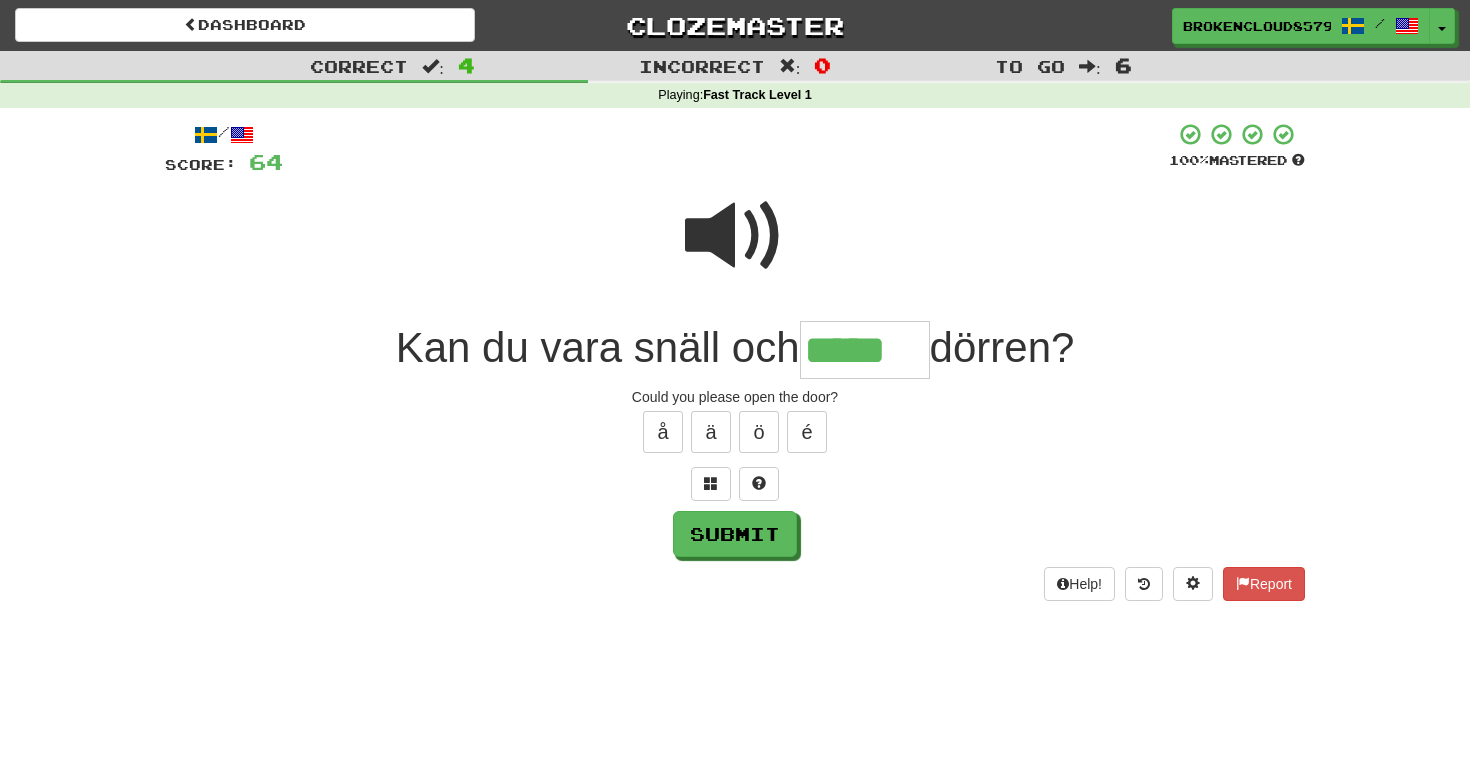 type on "*****" 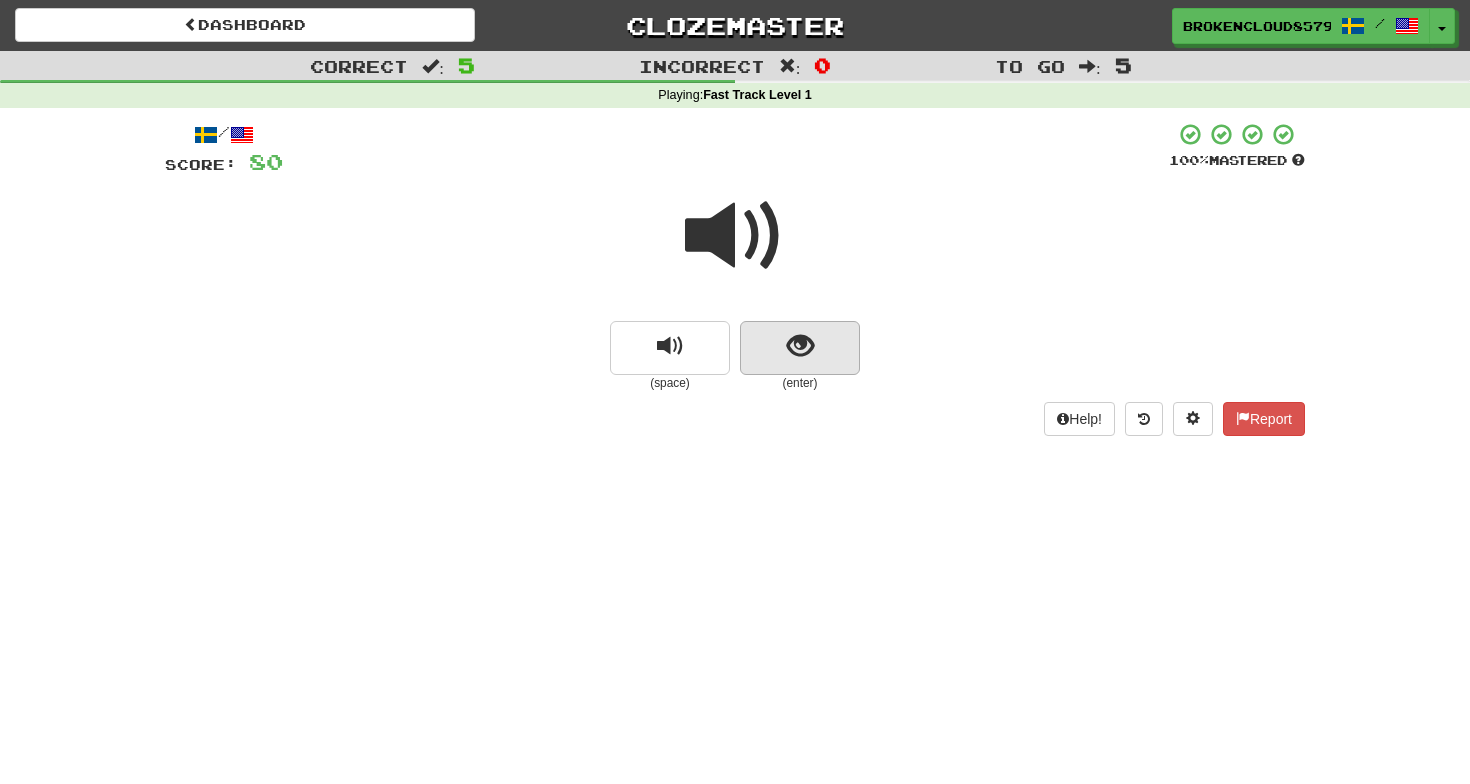 click at bounding box center [800, 348] 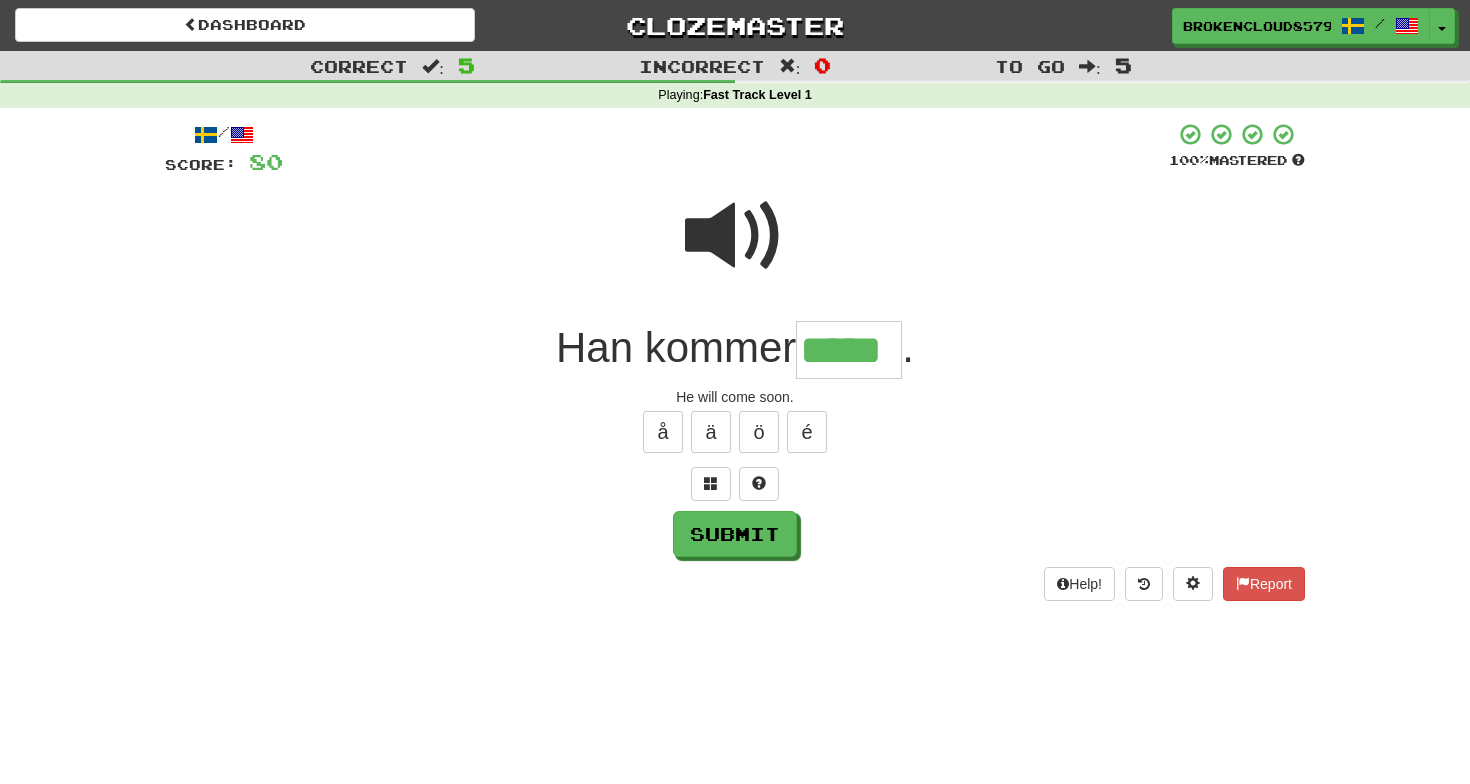 type on "*****" 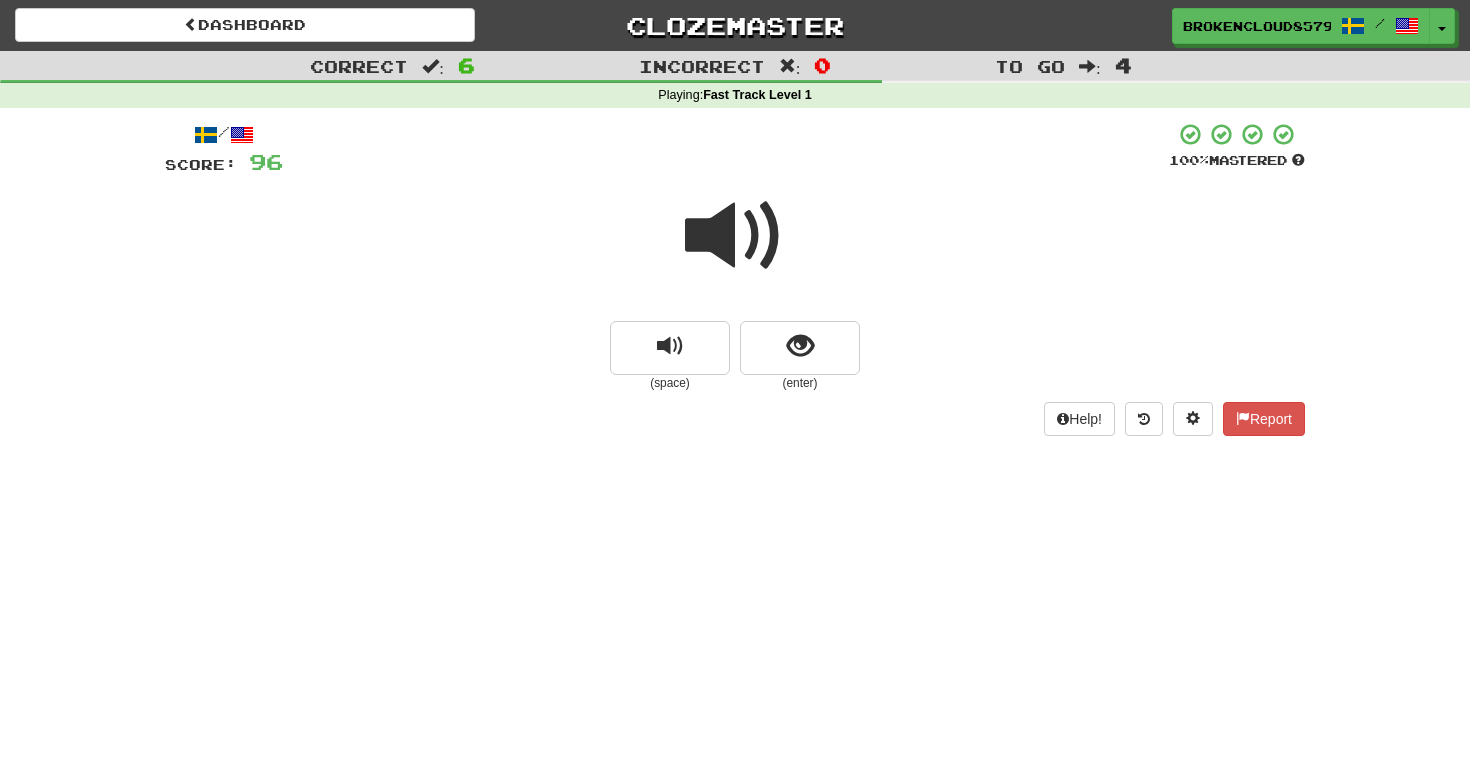 click at bounding box center (670, 348) 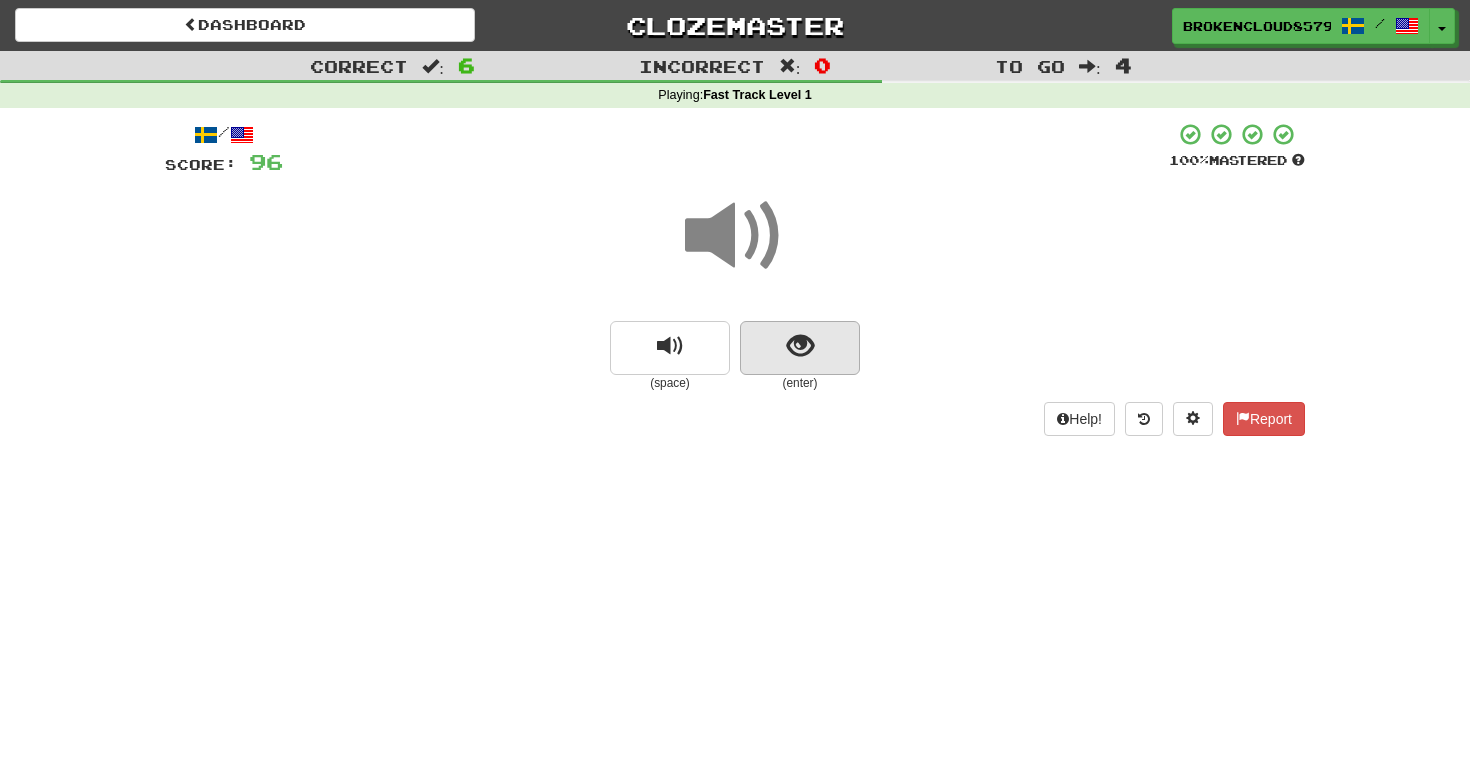 click at bounding box center [800, 346] 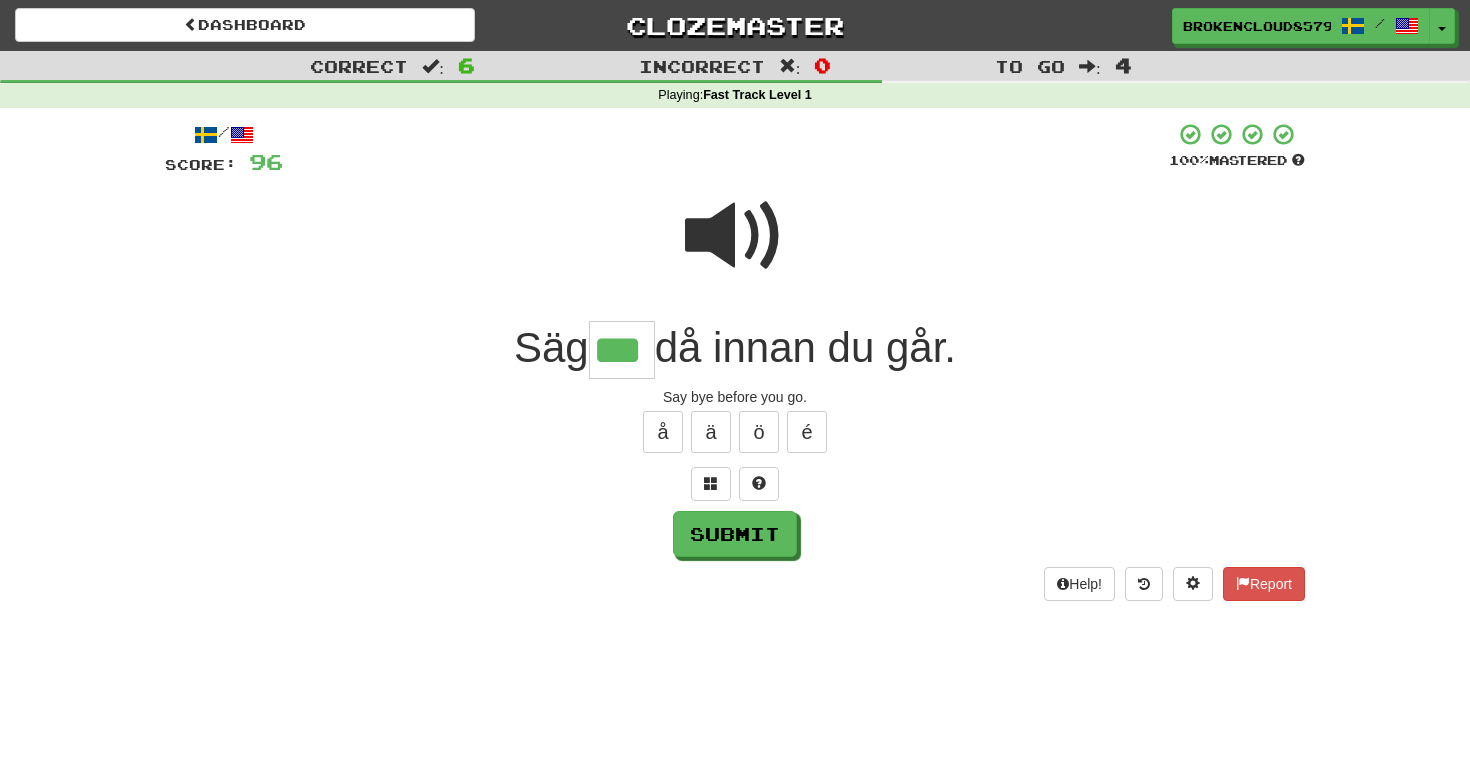 type on "***" 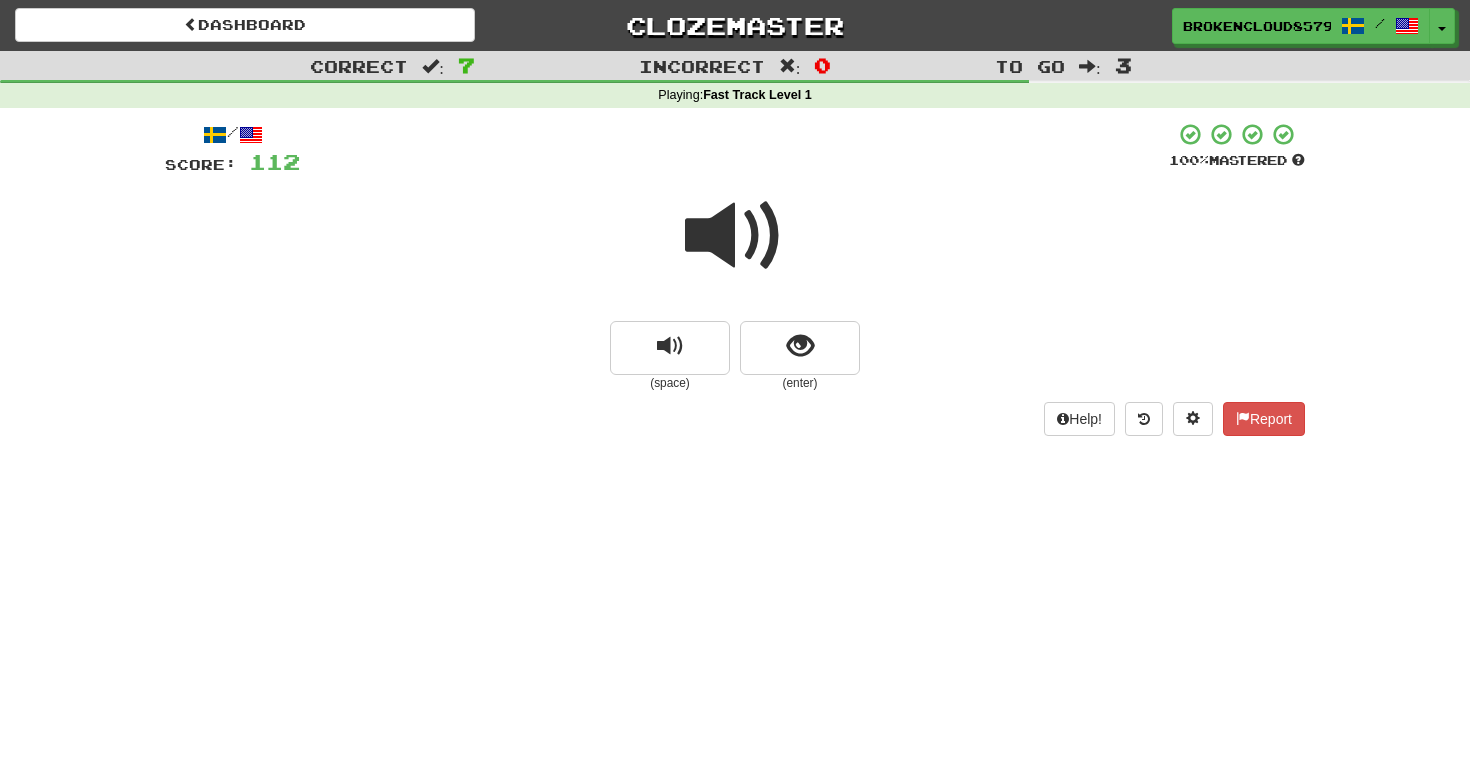 click at bounding box center (800, 348) 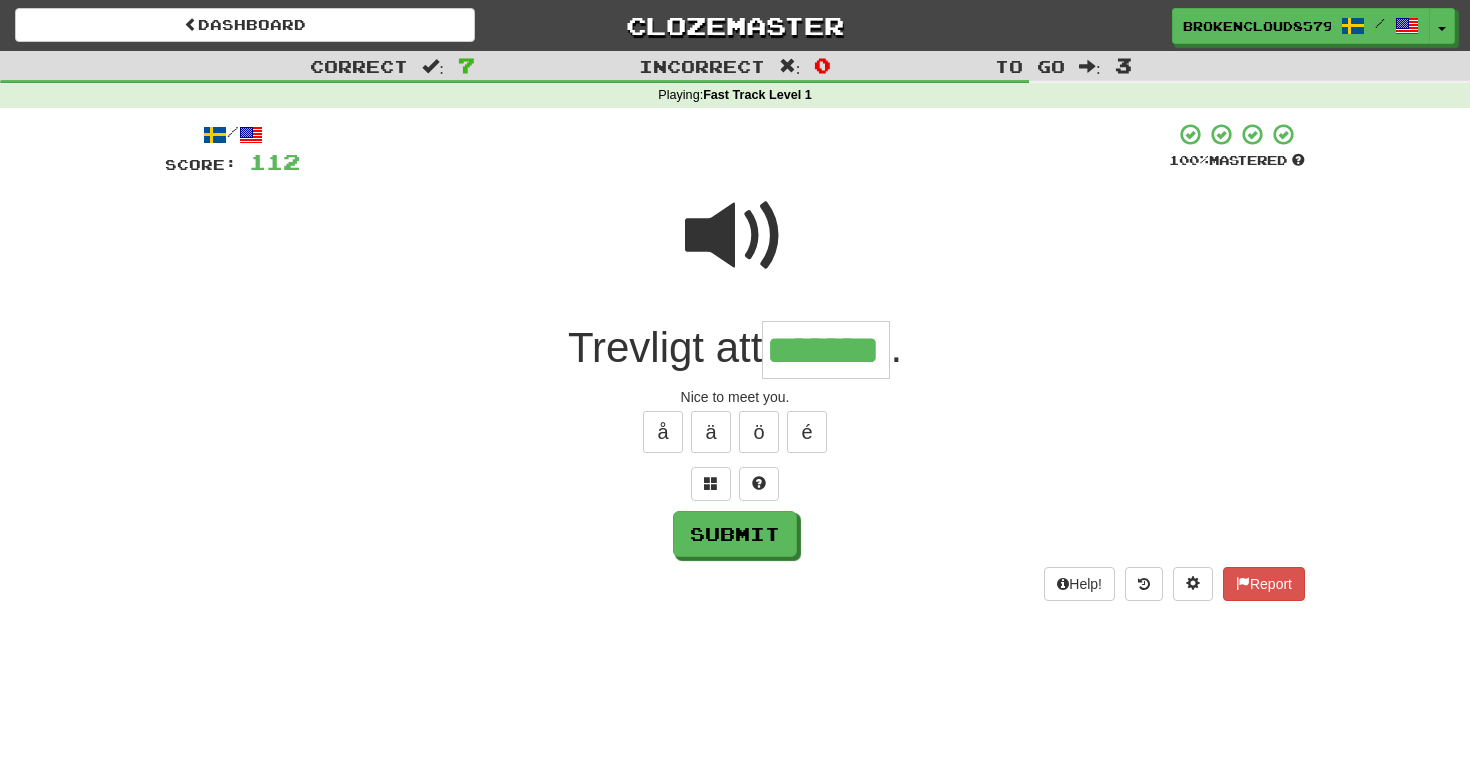 type on "*******" 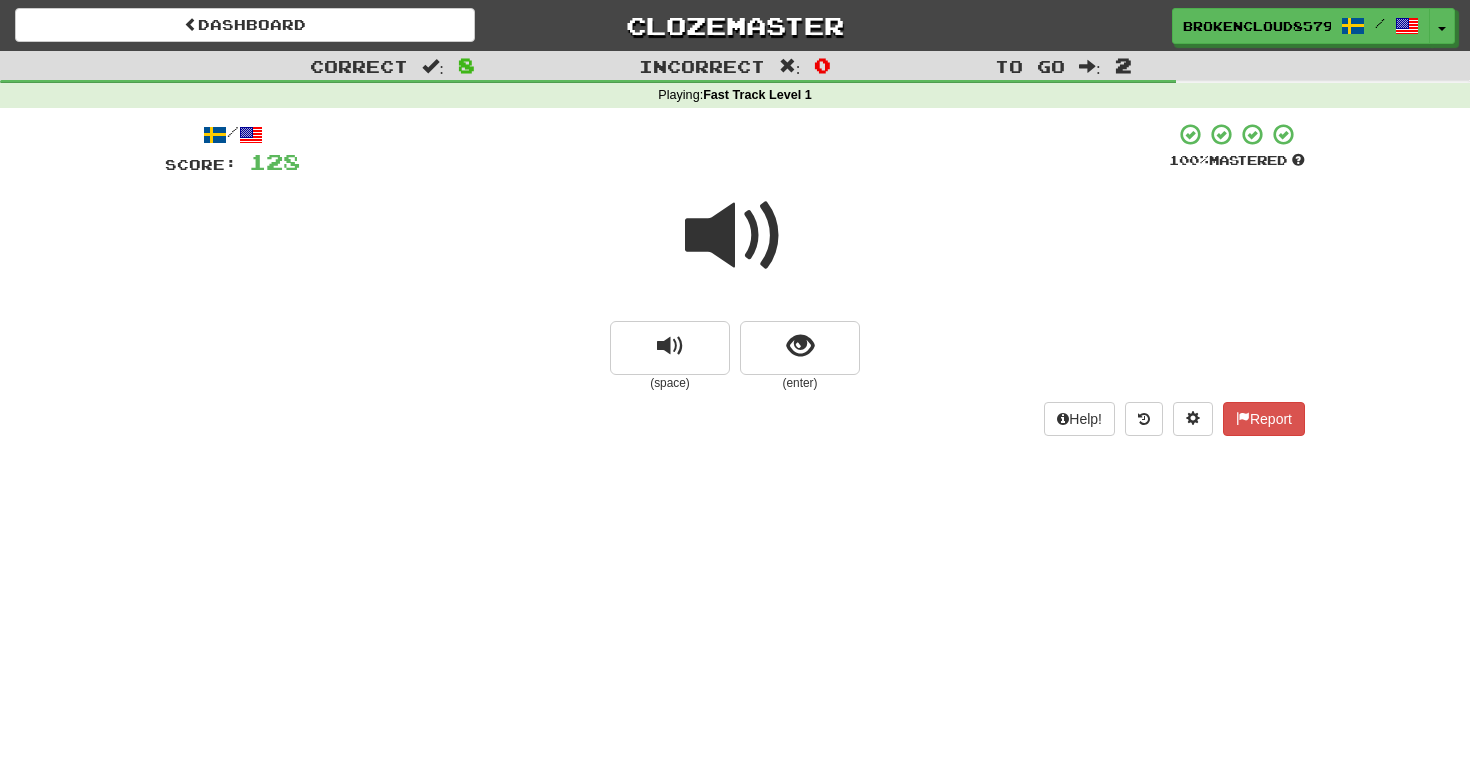 click at bounding box center (800, 346) 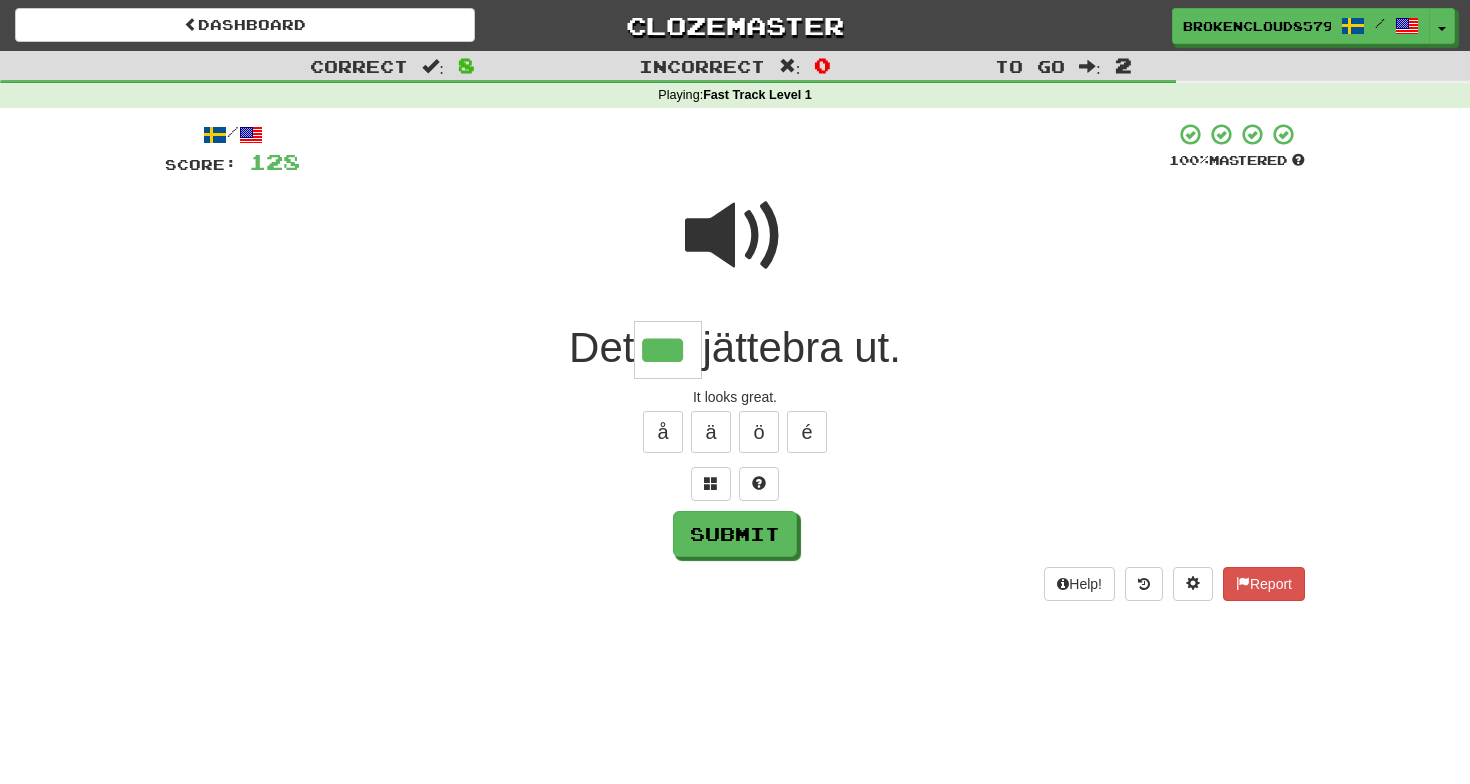 type on "***" 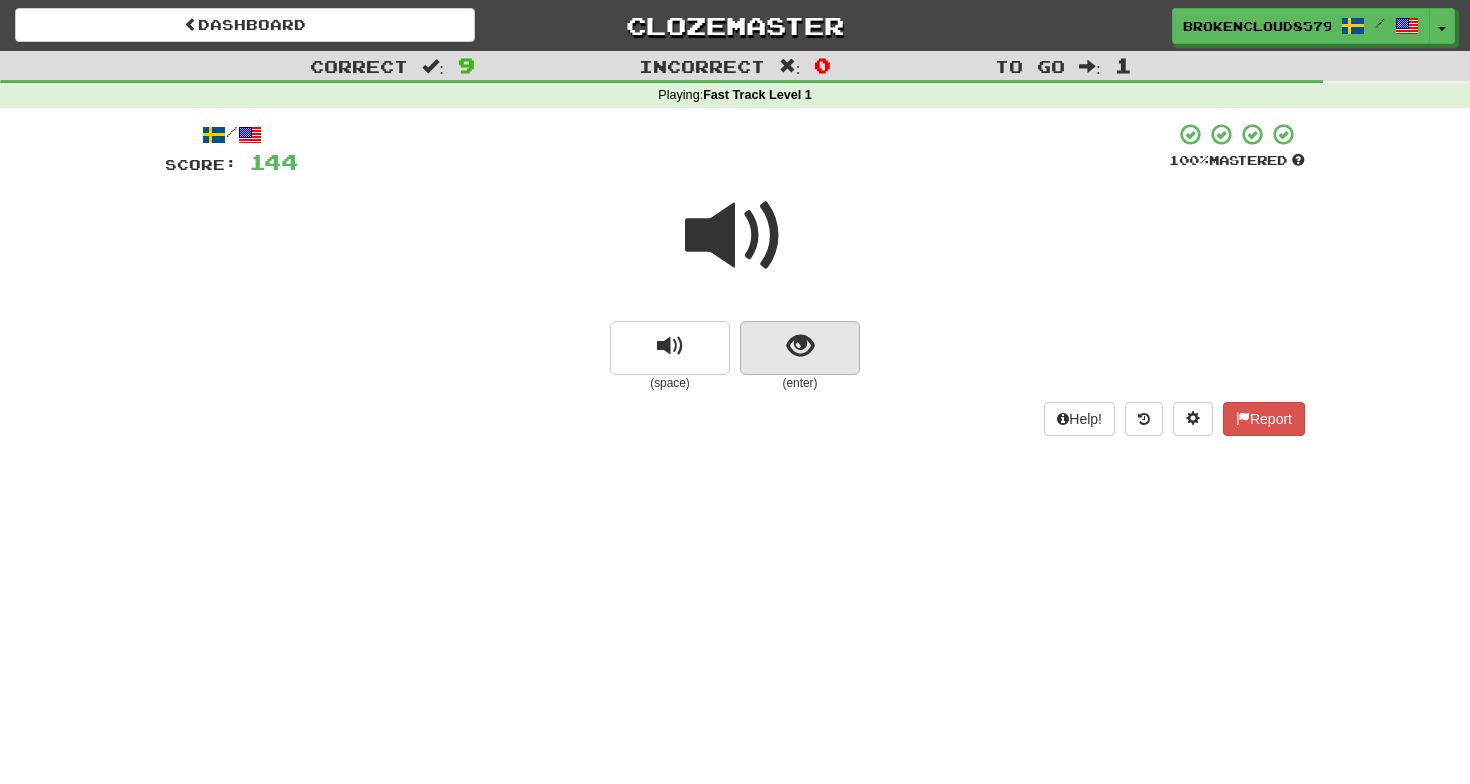 click at bounding box center (800, 348) 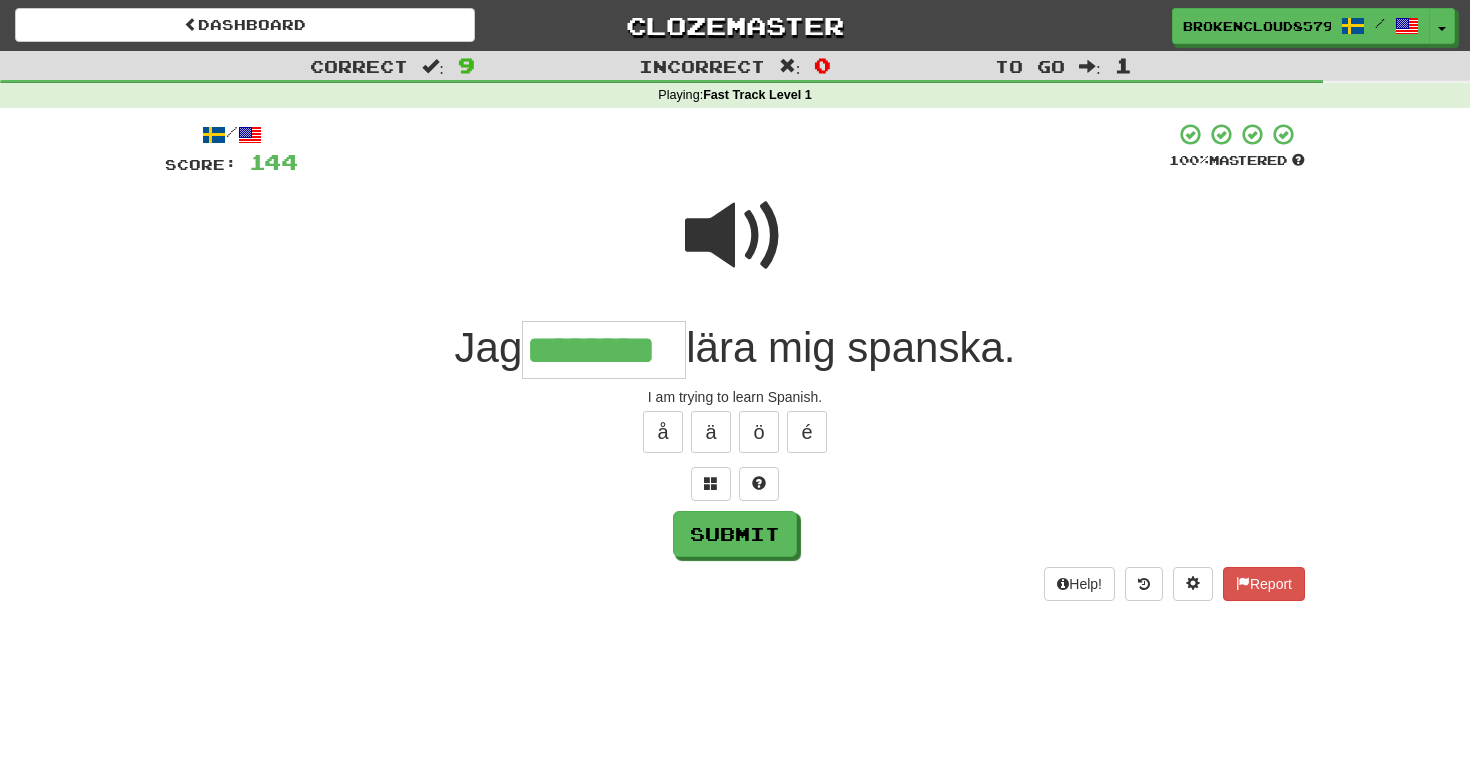 type on "********" 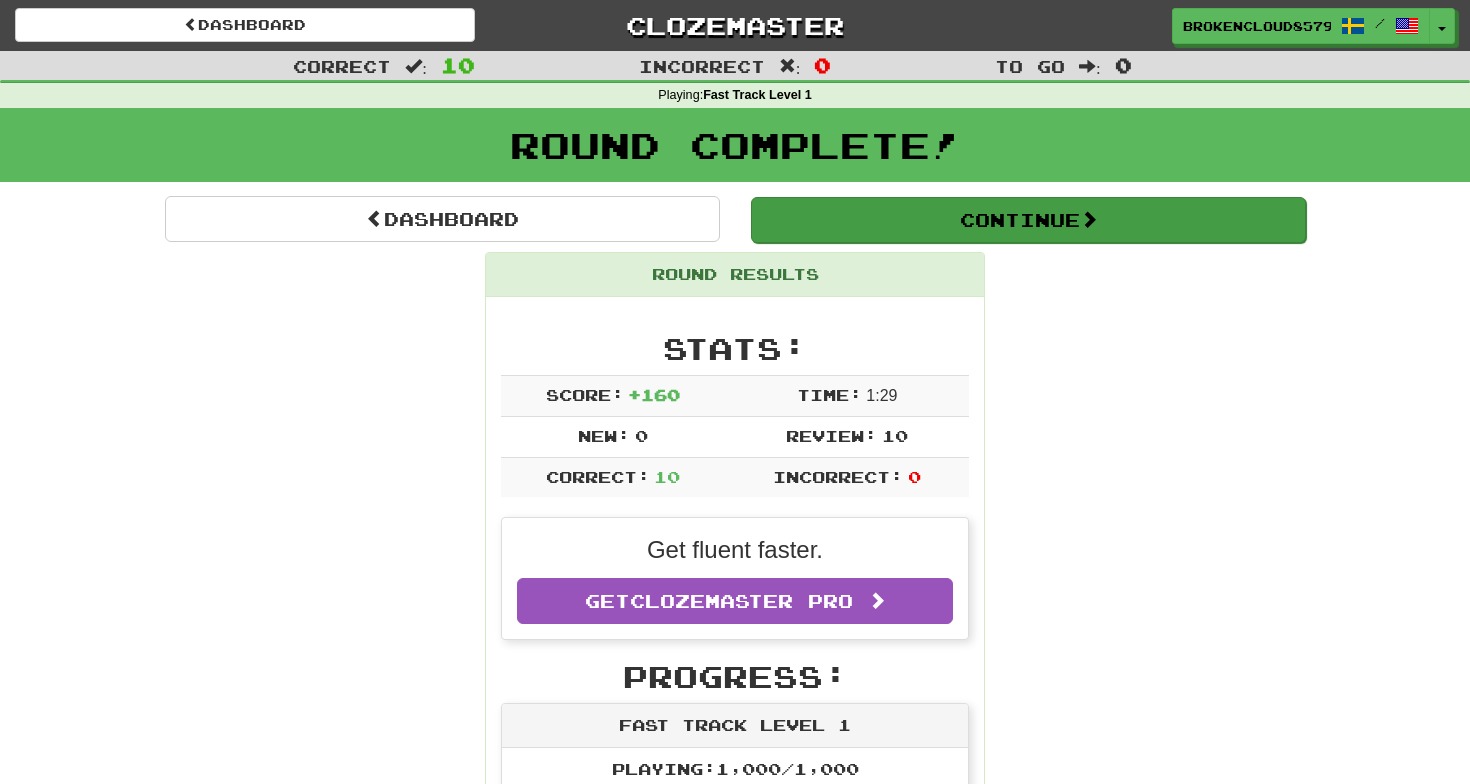 click on "Continue" at bounding box center (1028, 220) 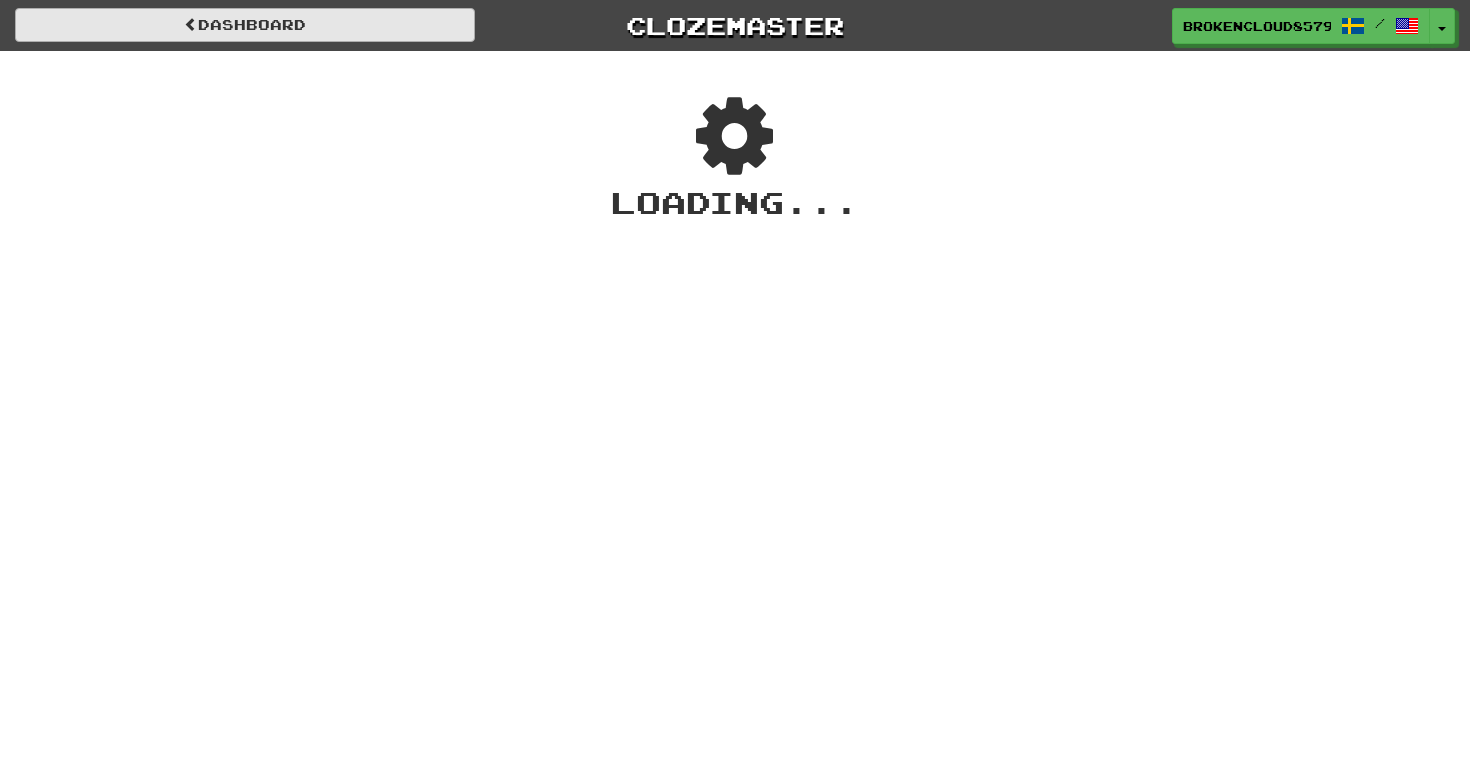 click on "Dashboard" at bounding box center (245, 25) 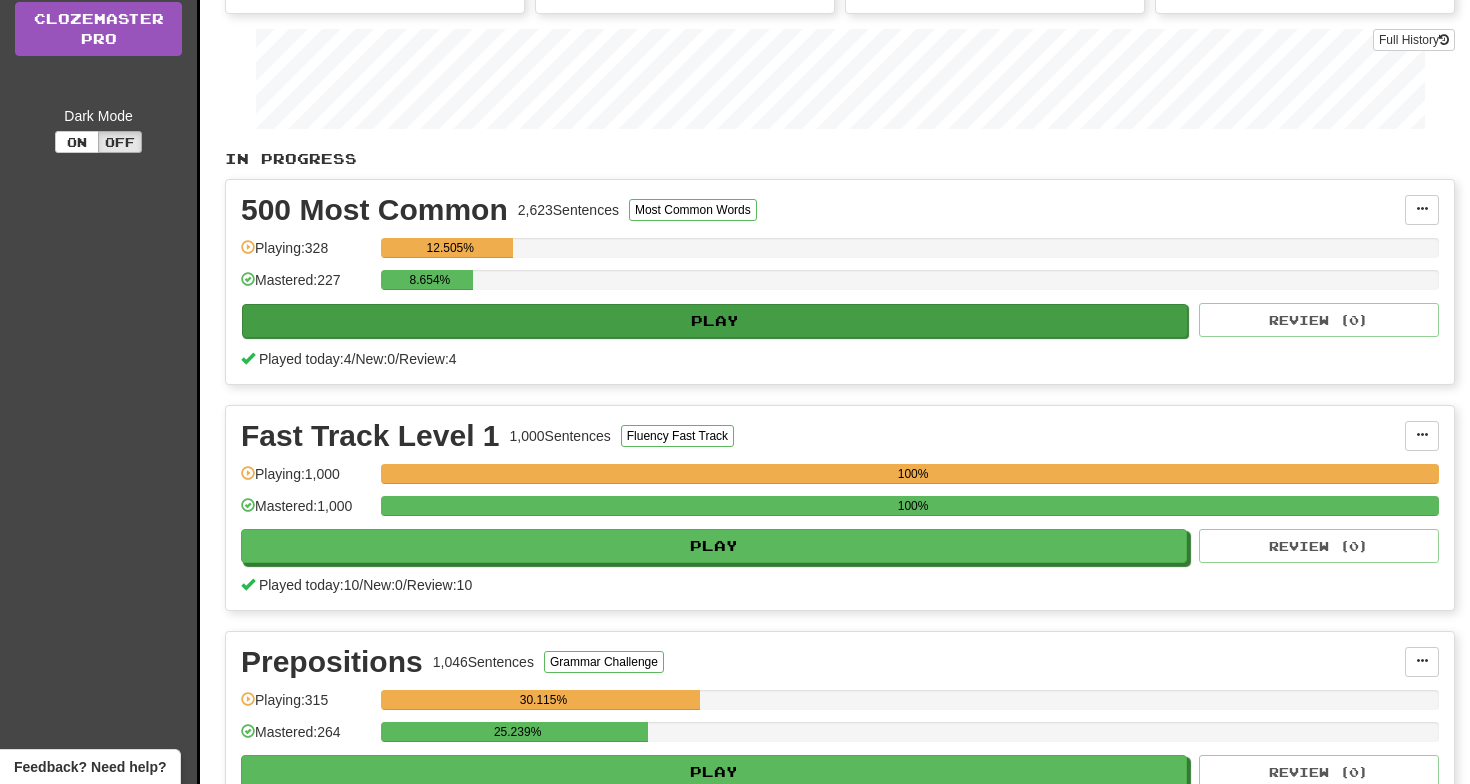 scroll, scrollTop: 367, scrollLeft: 0, axis: vertical 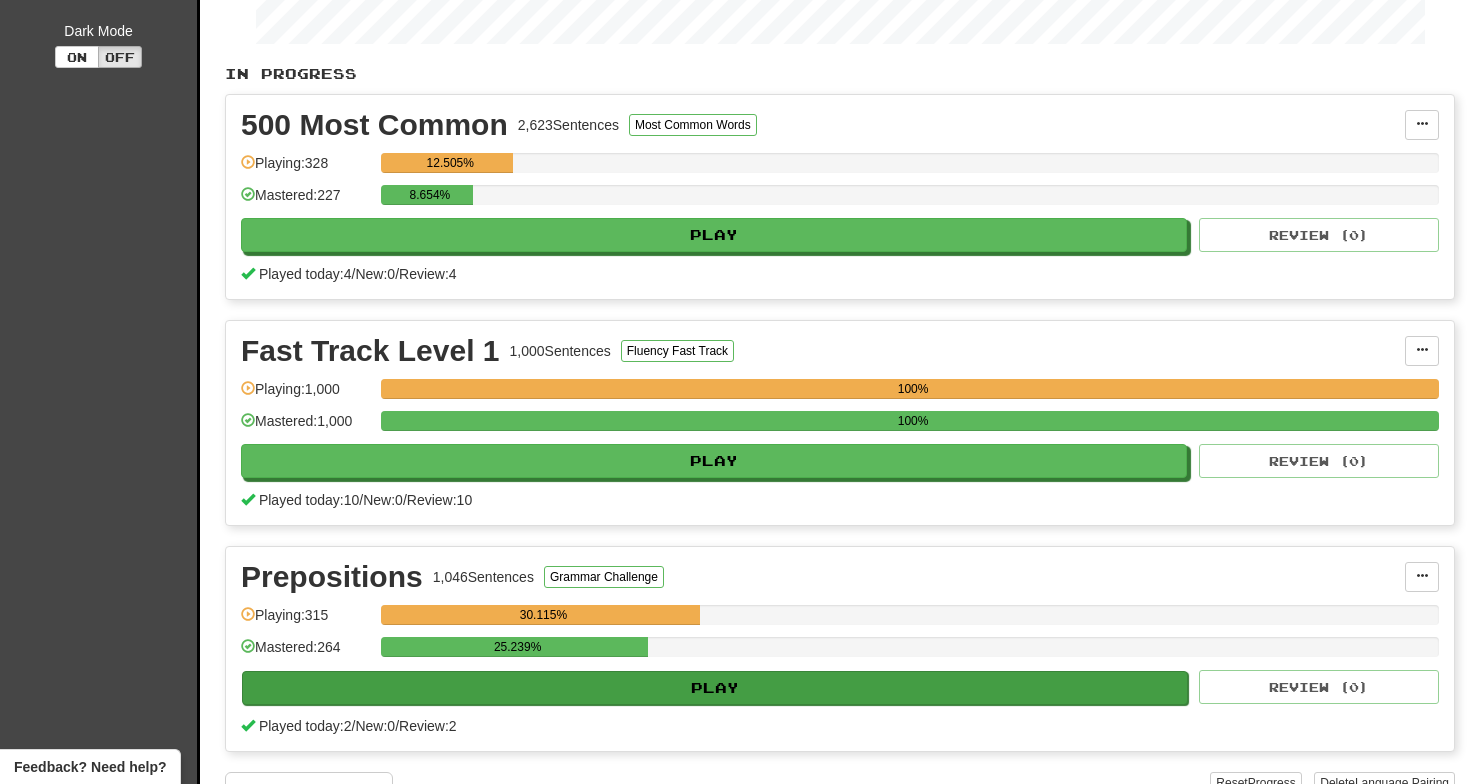 click on "Play" at bounding box center (715, 688) 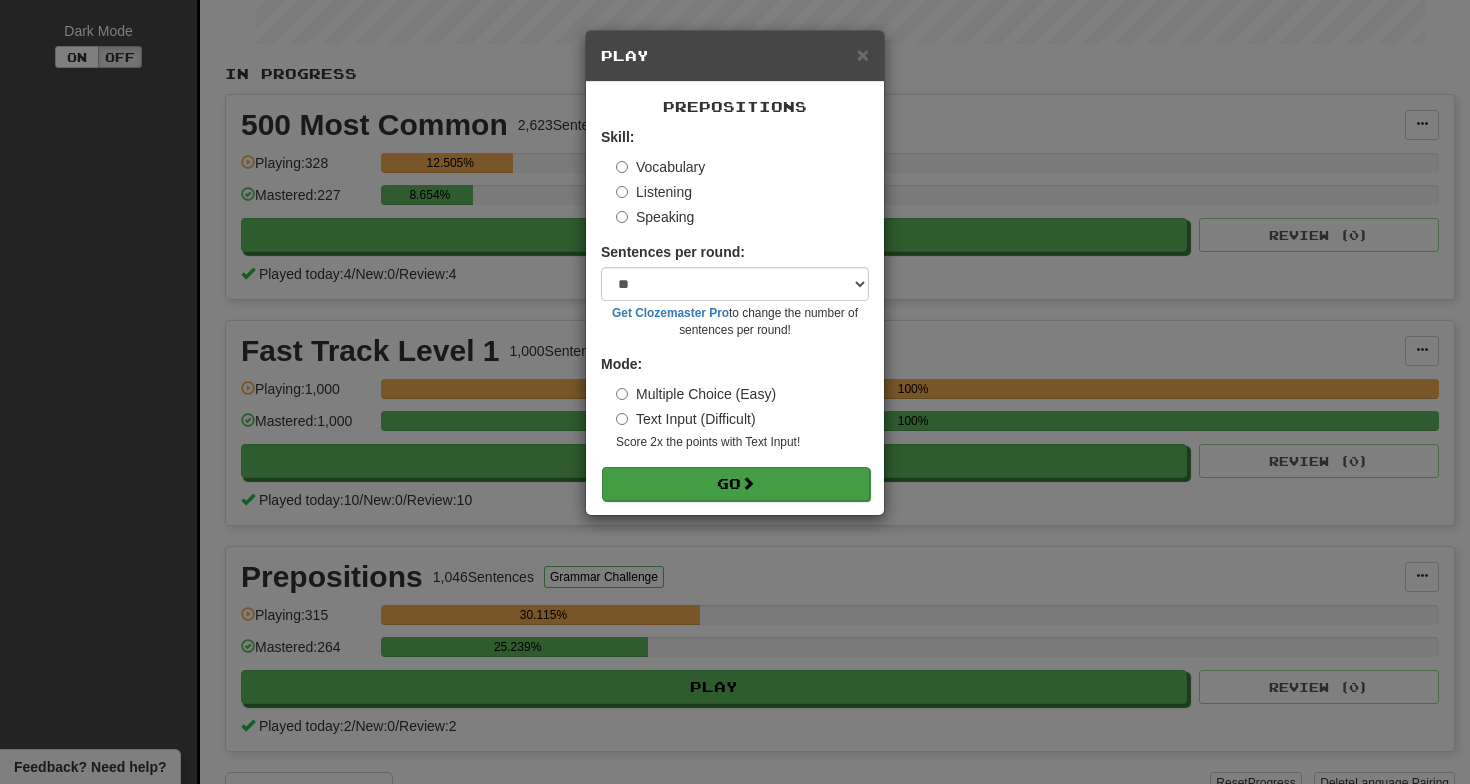 click on "Go" at bounding box center [736, 484] 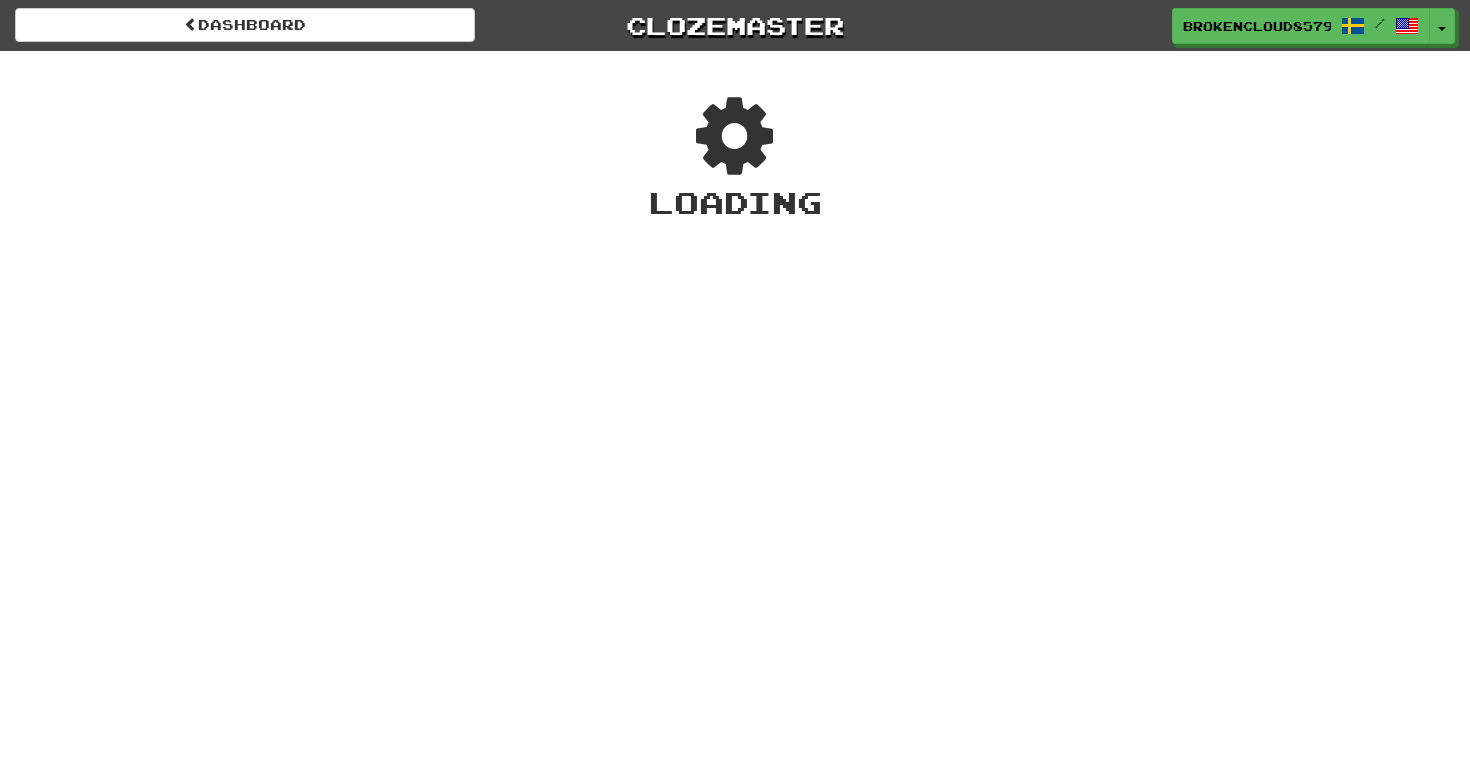 scroll, scrollTop: 0, scrollLeft: 0, axis: both 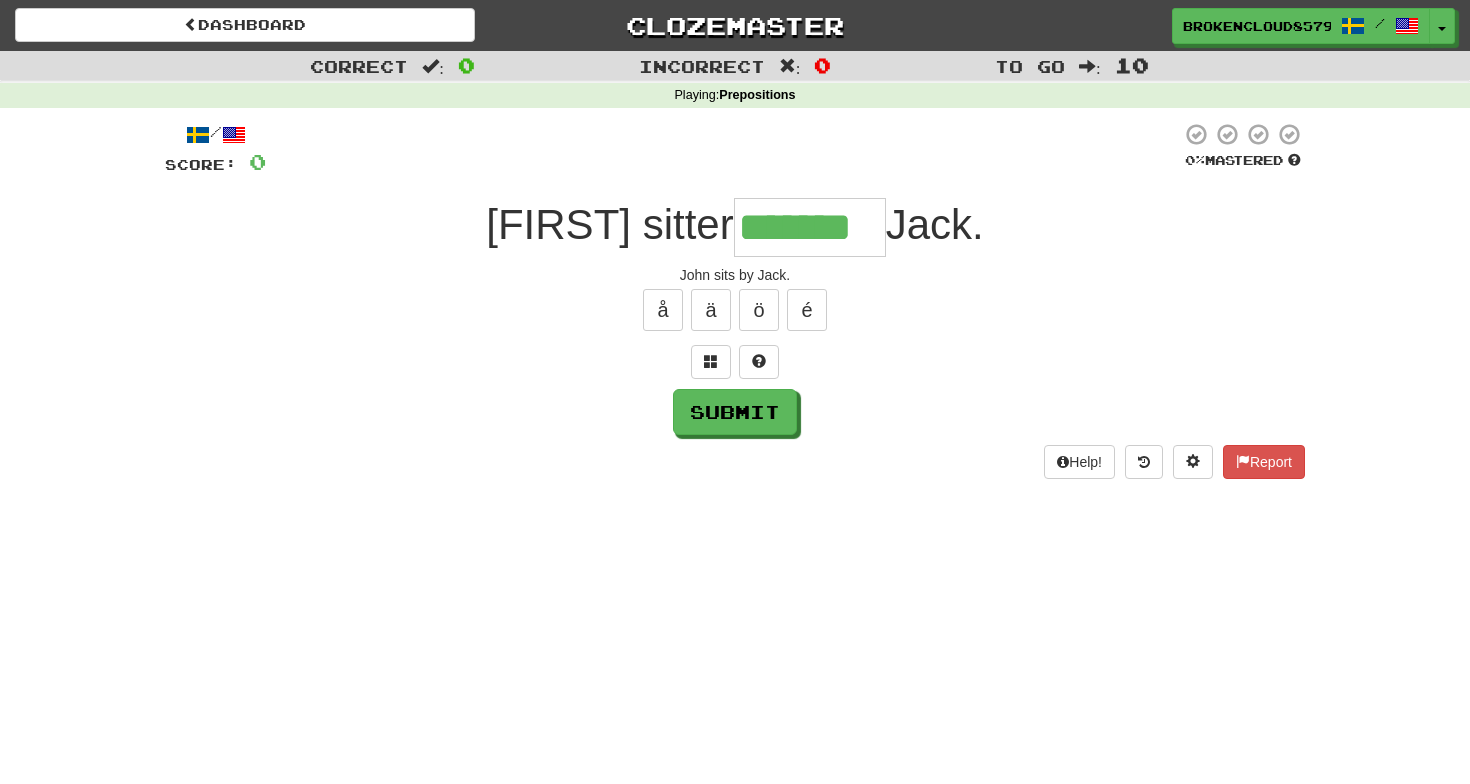 type on "*******" 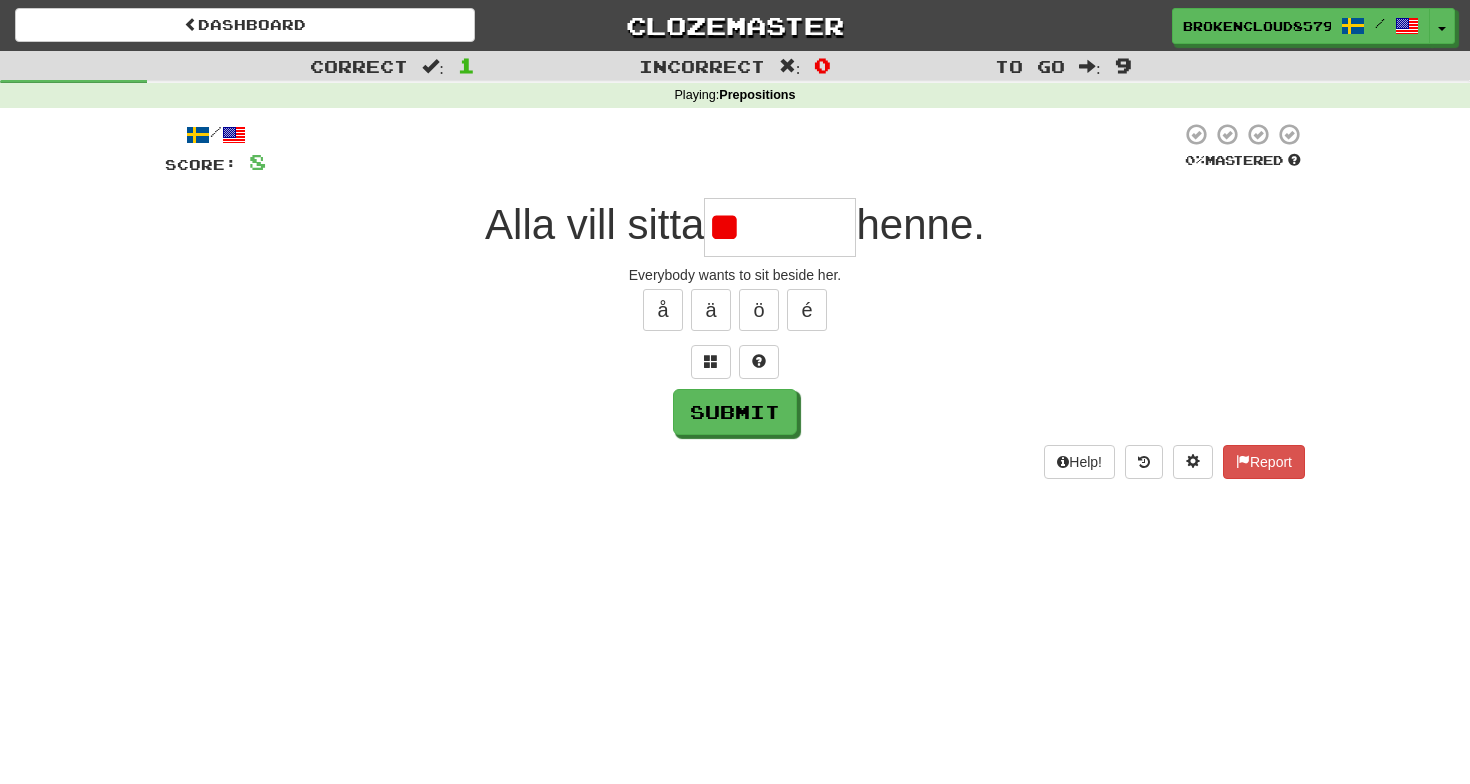 type on "*" 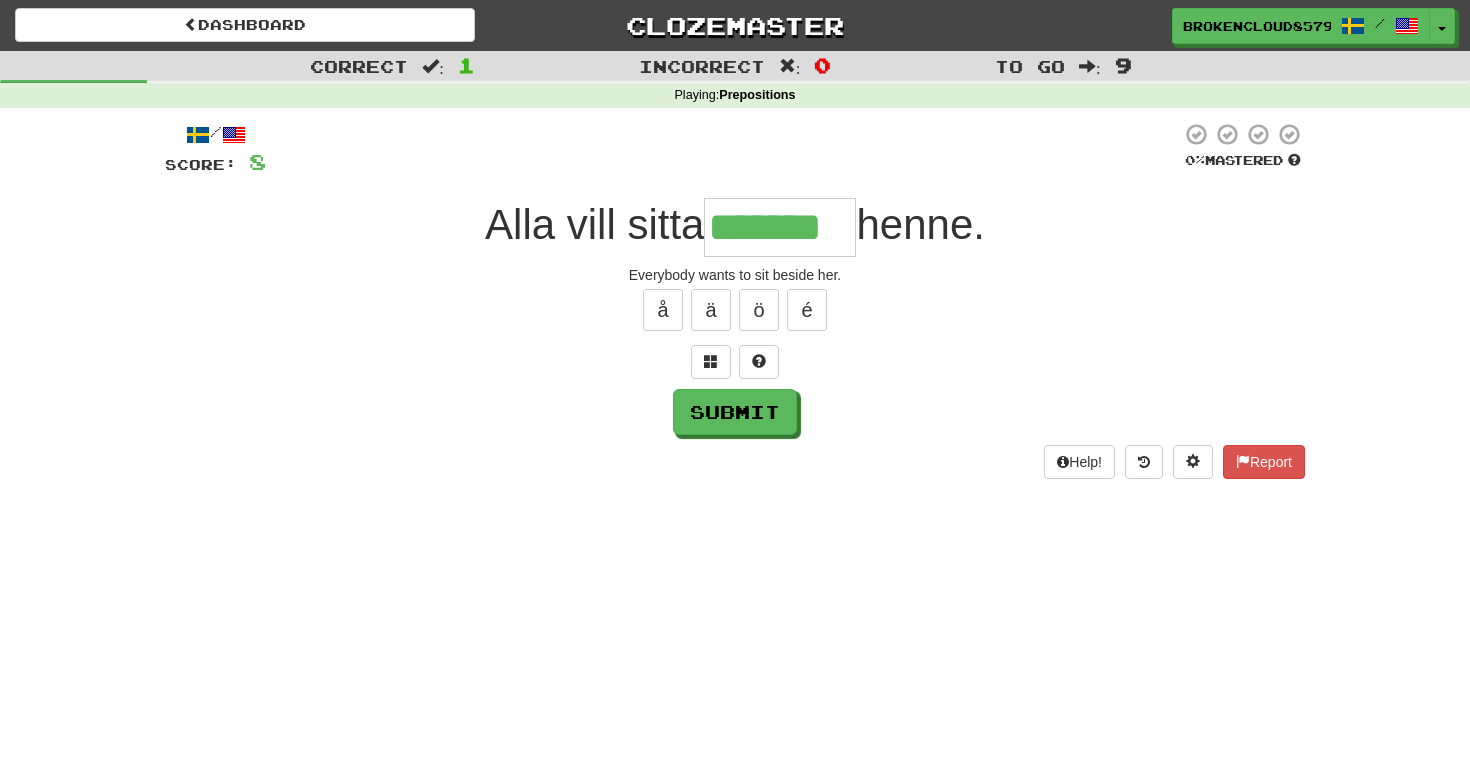 type on "*******" 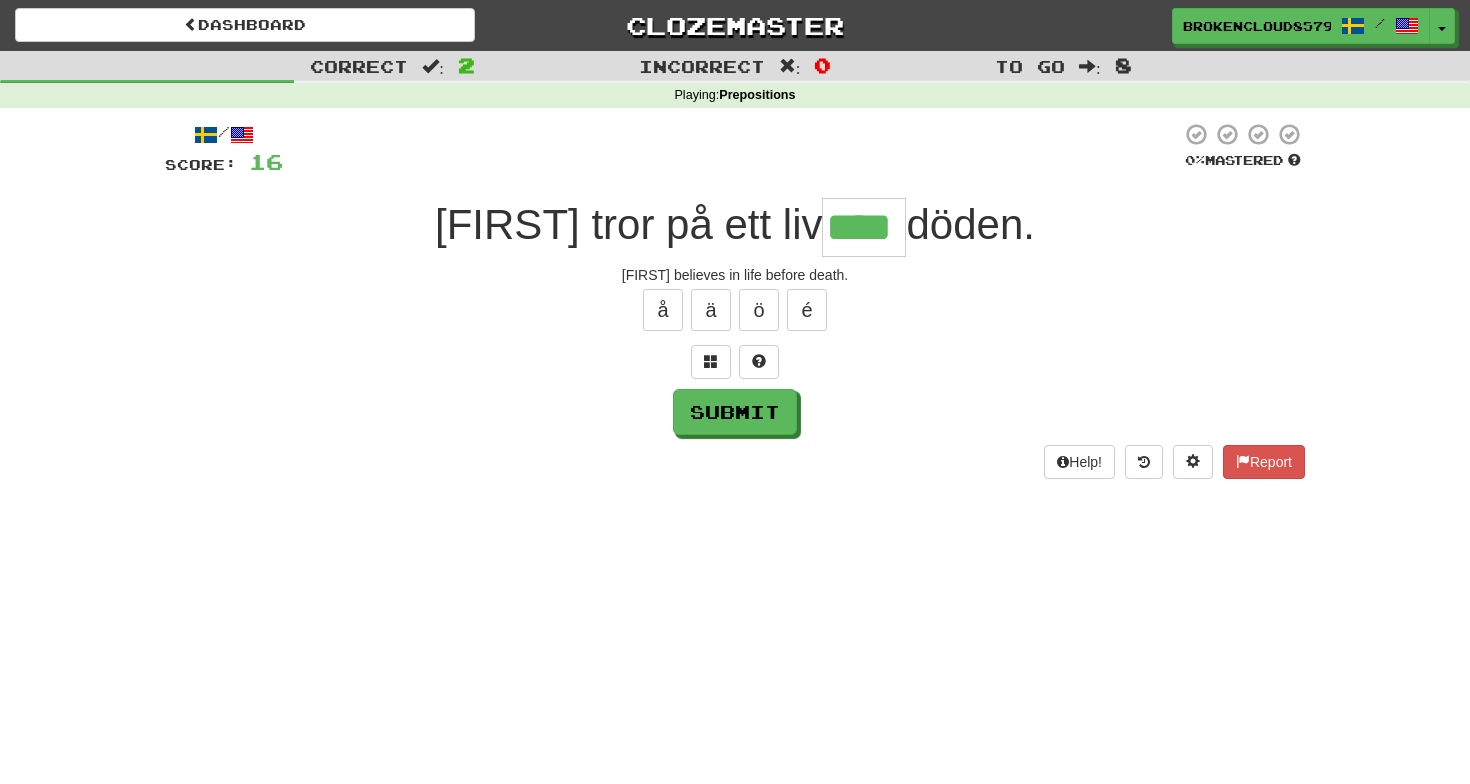 type on "****" 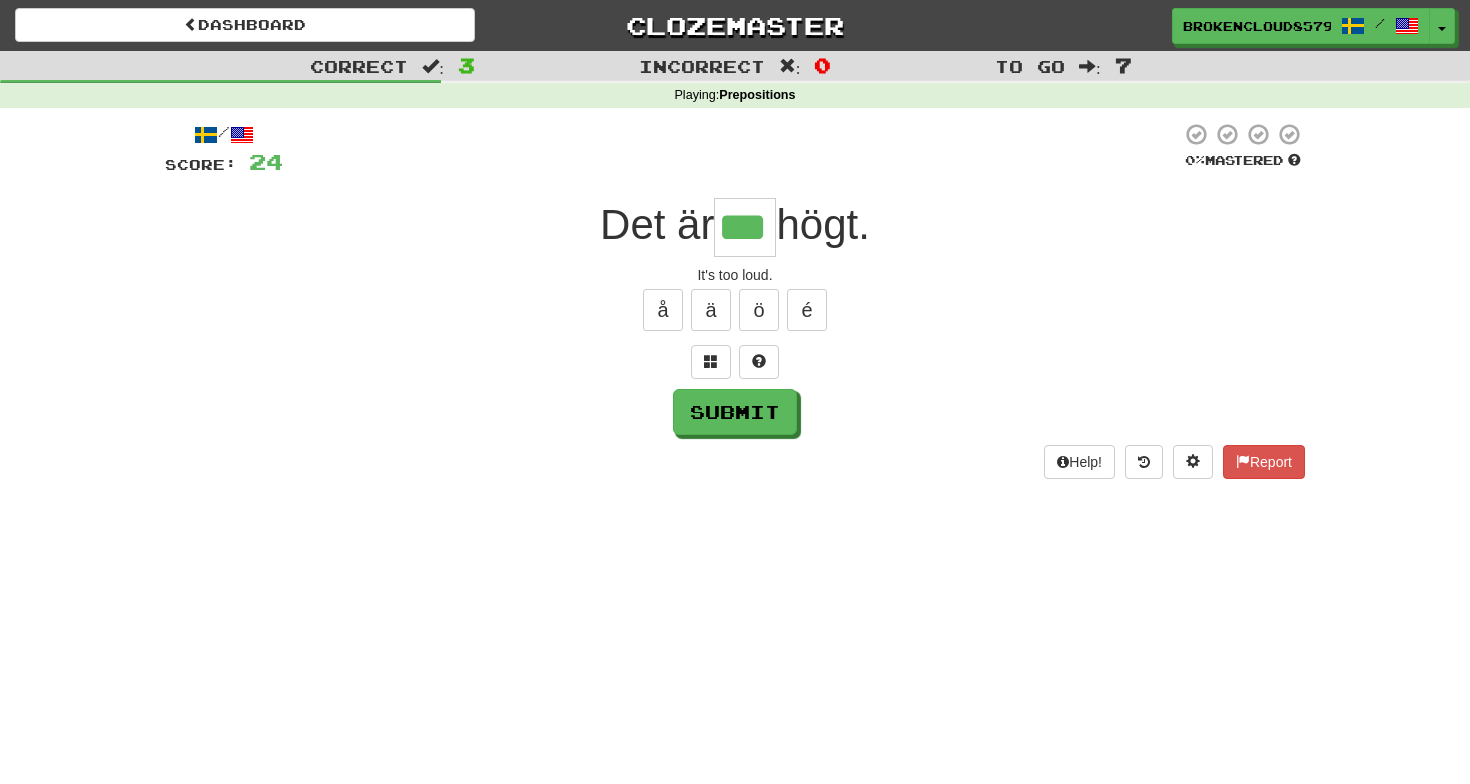 type on "***" 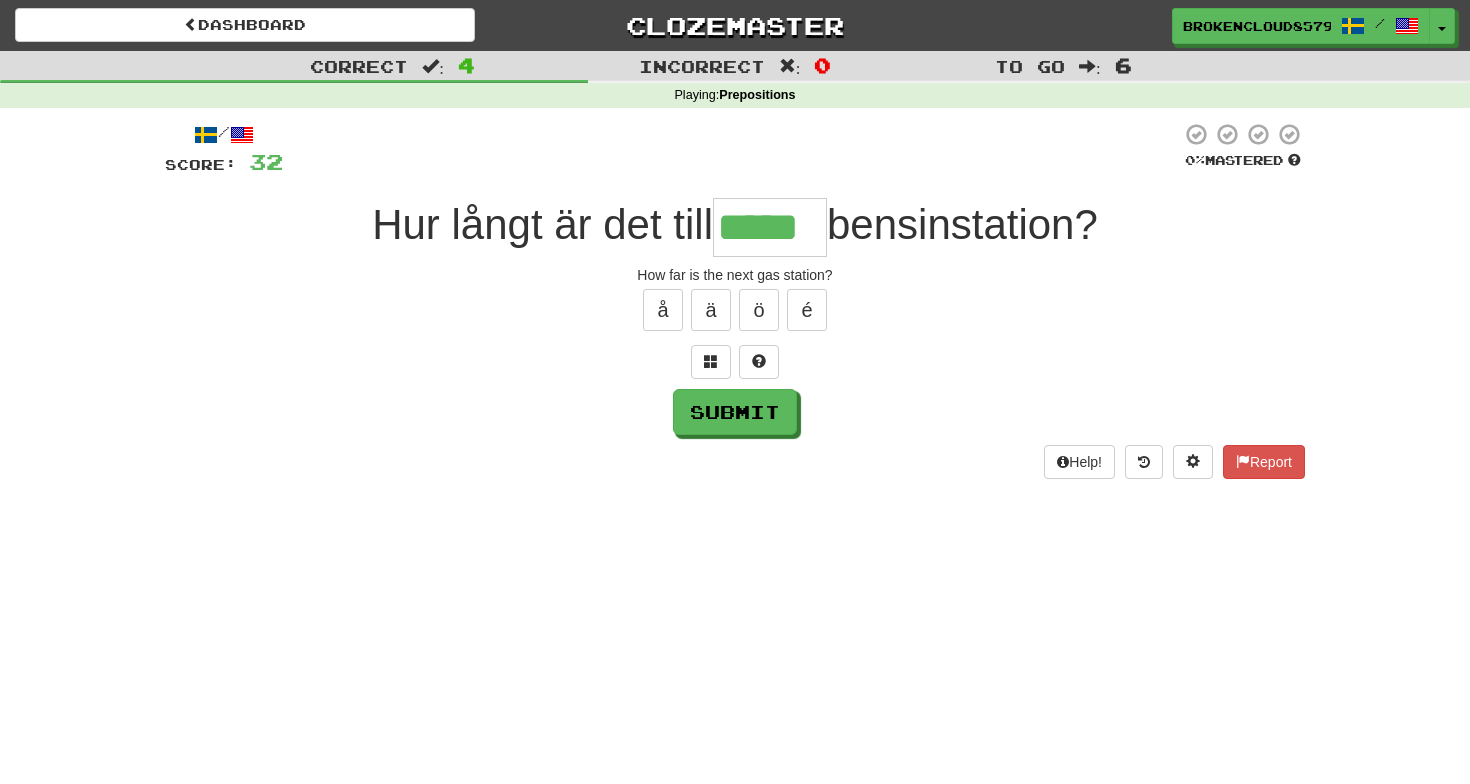 type on "*****" 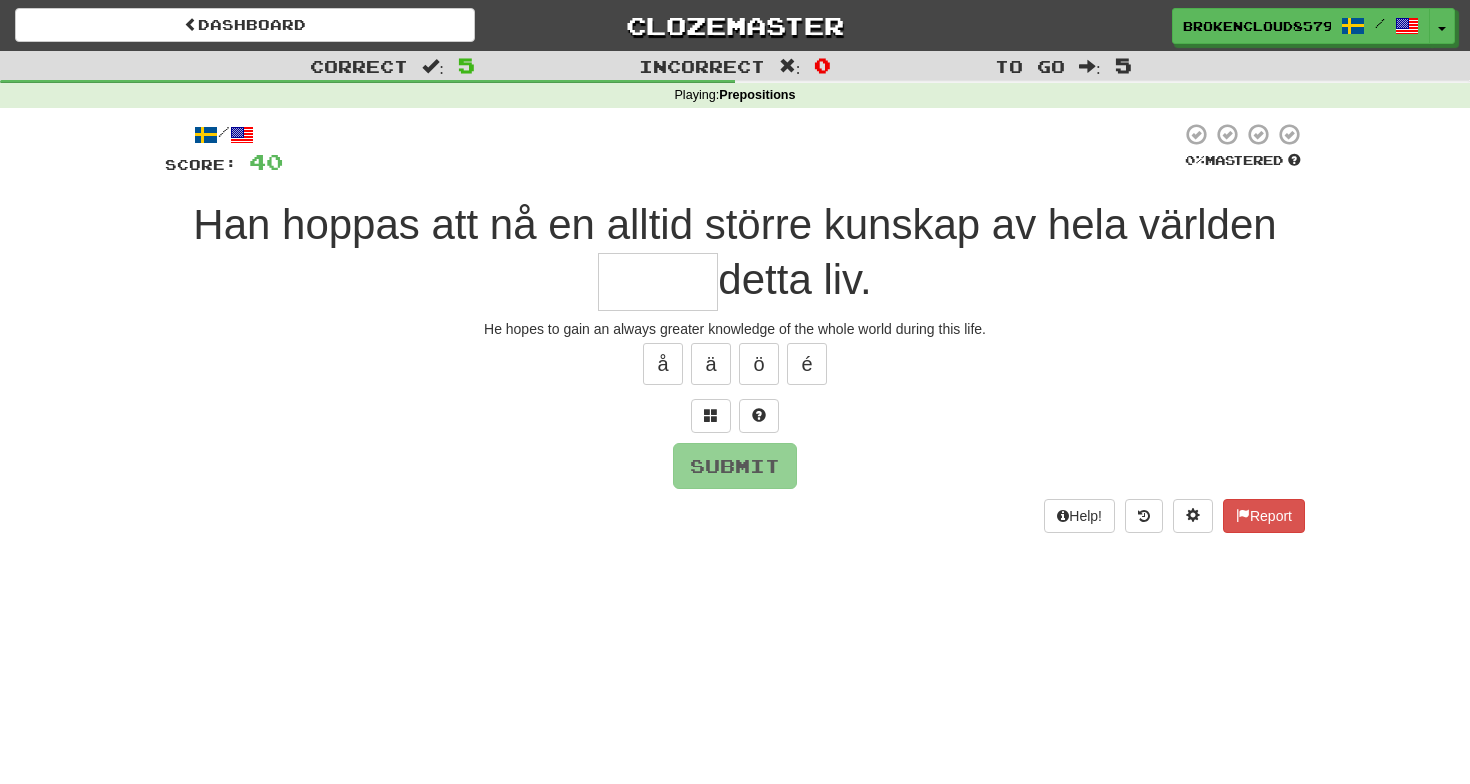 type on "*" 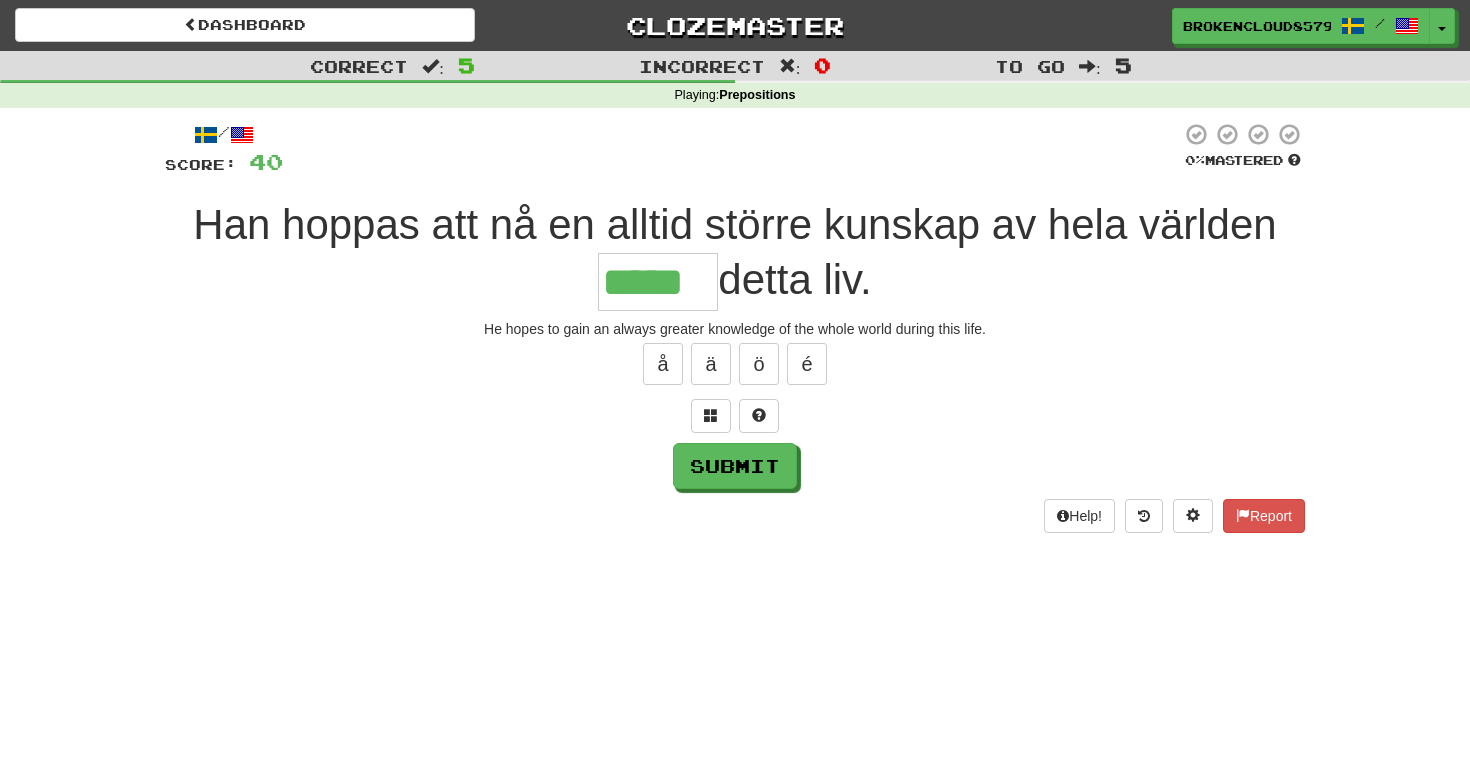 type on "*****" 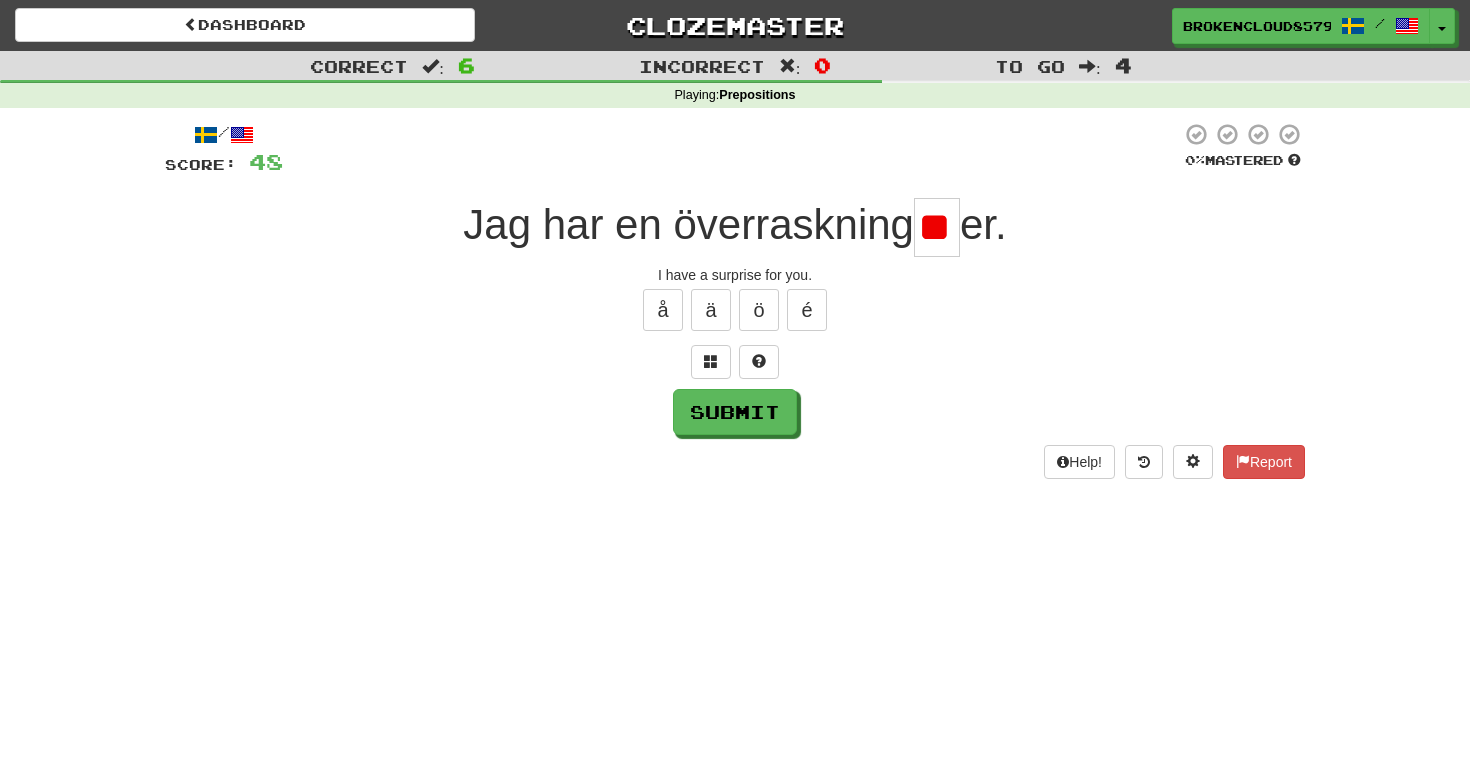 type on "*" 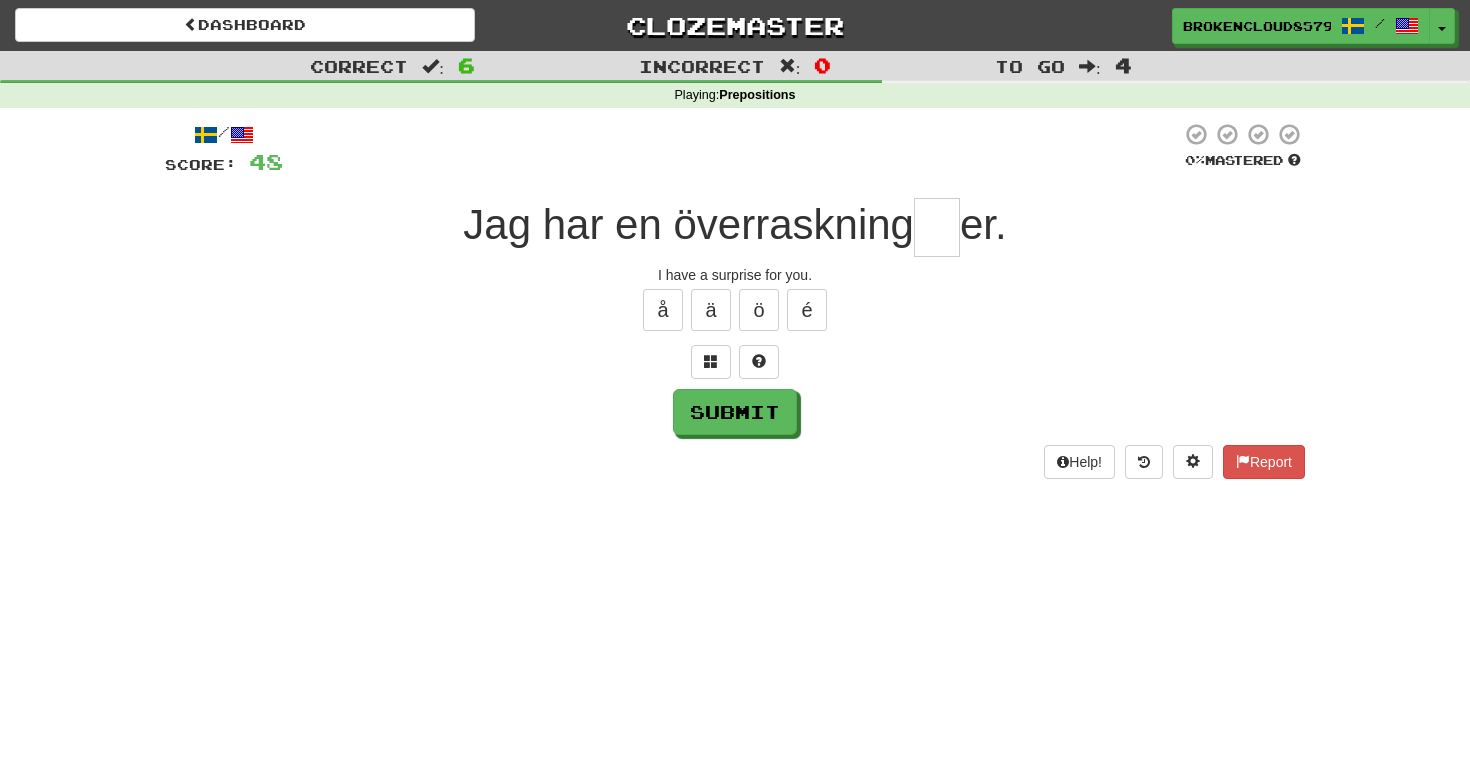 type on "*" 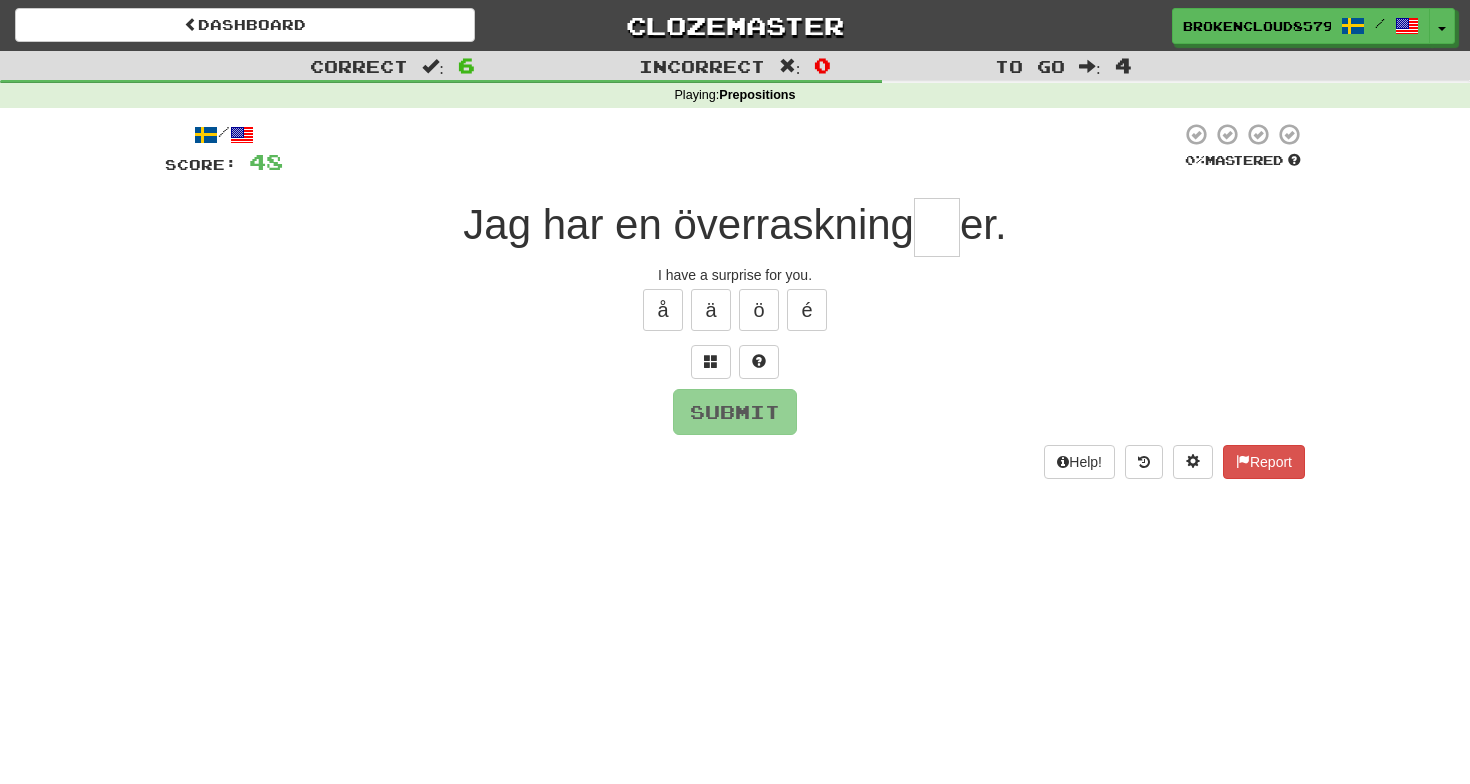 type on "*" 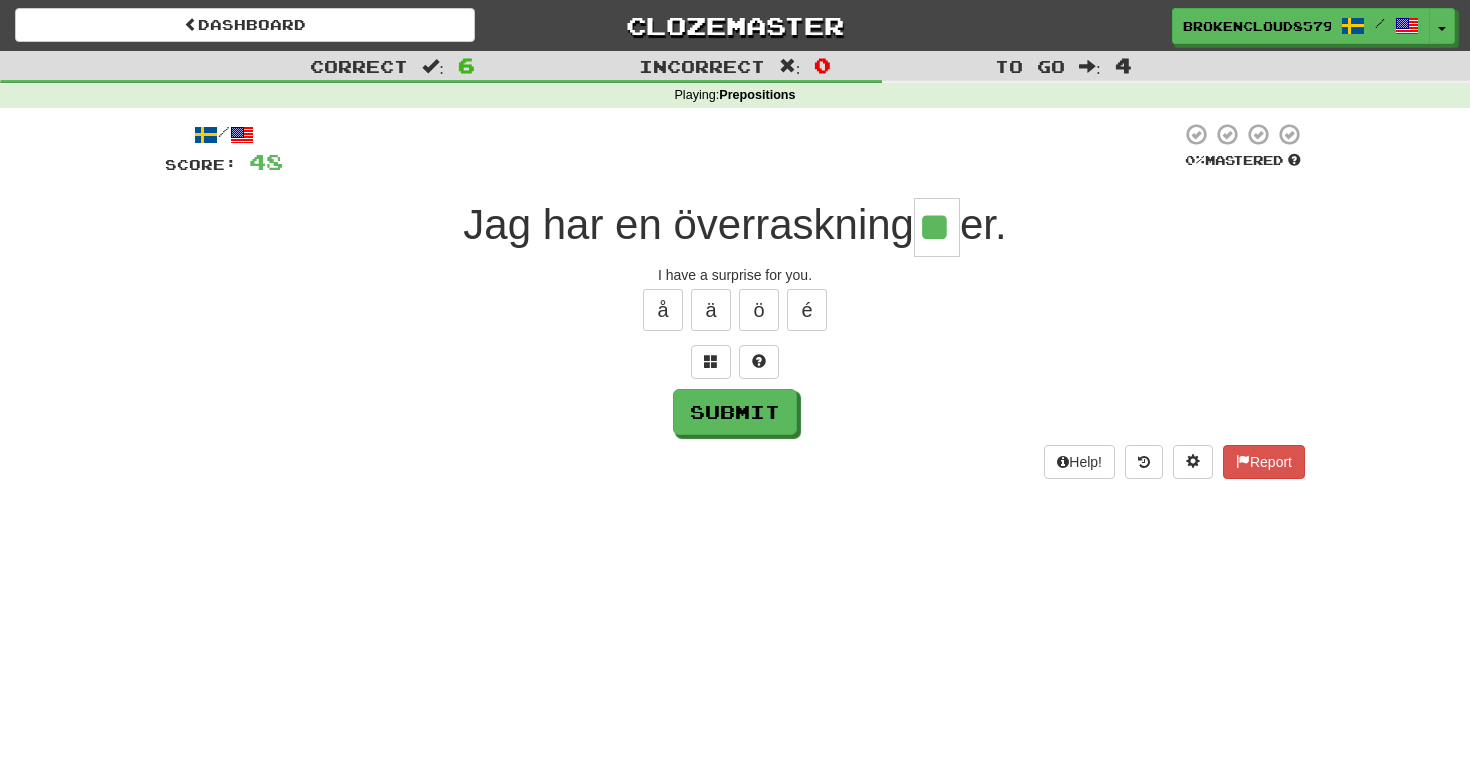 type on "**" 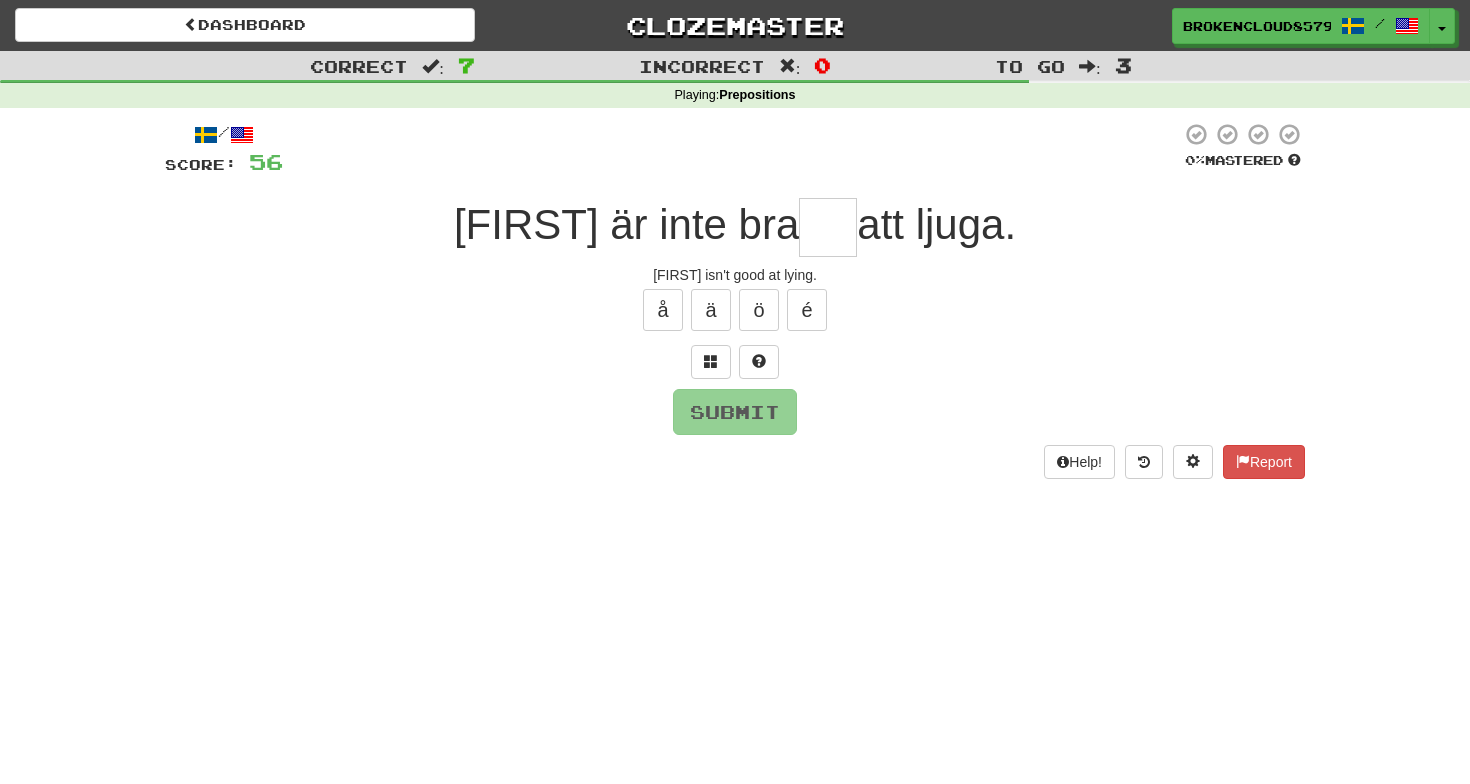 type on "*" 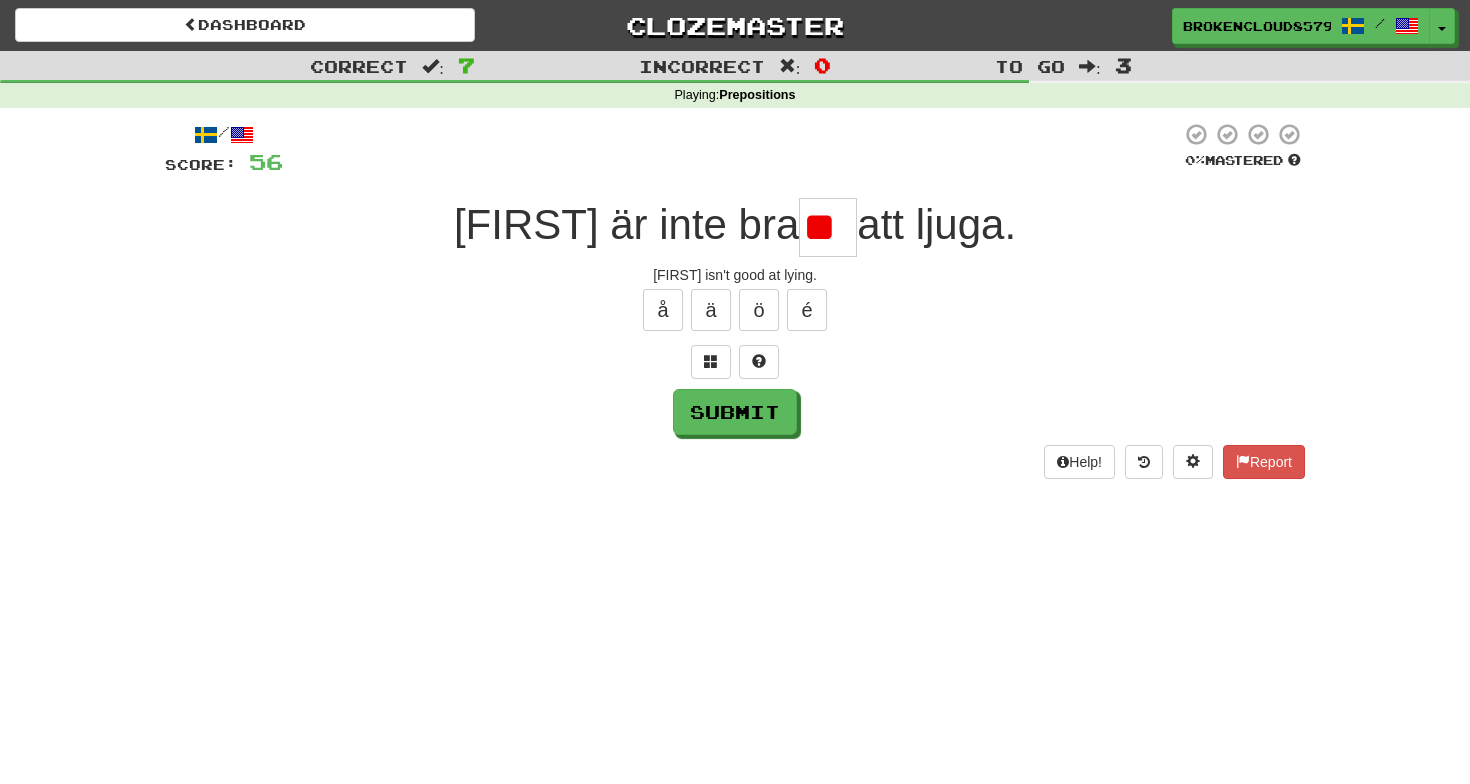type on "*" 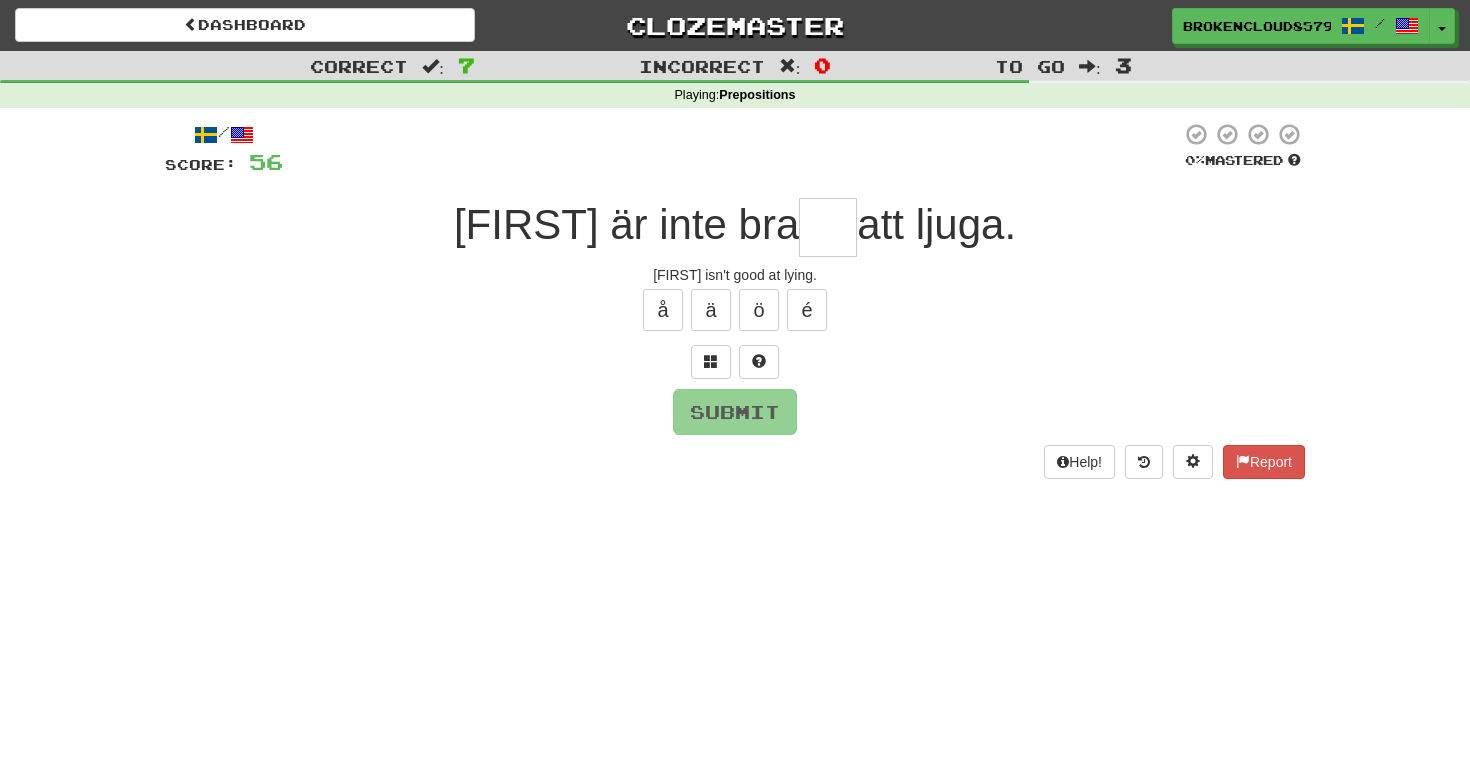 type on "*" 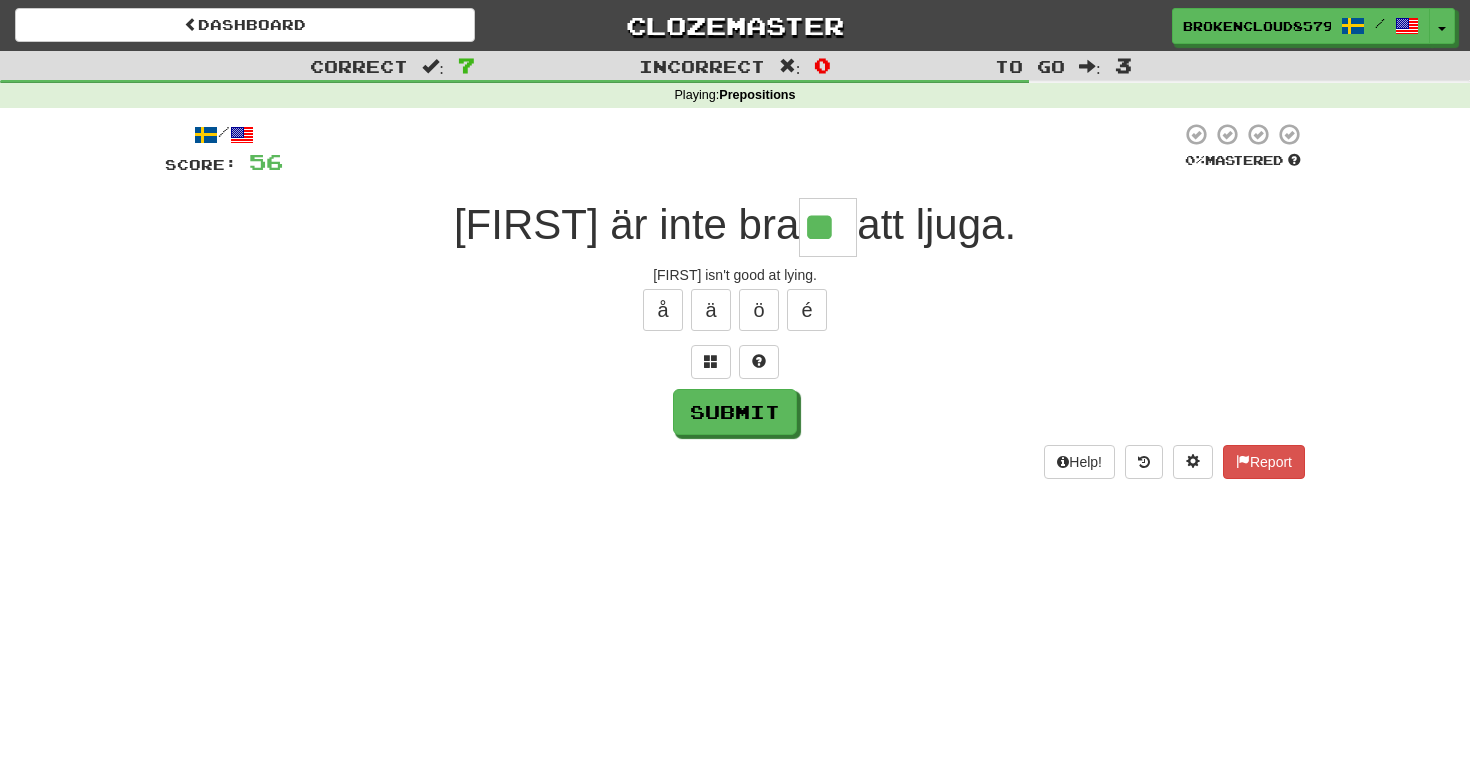 type on "**" 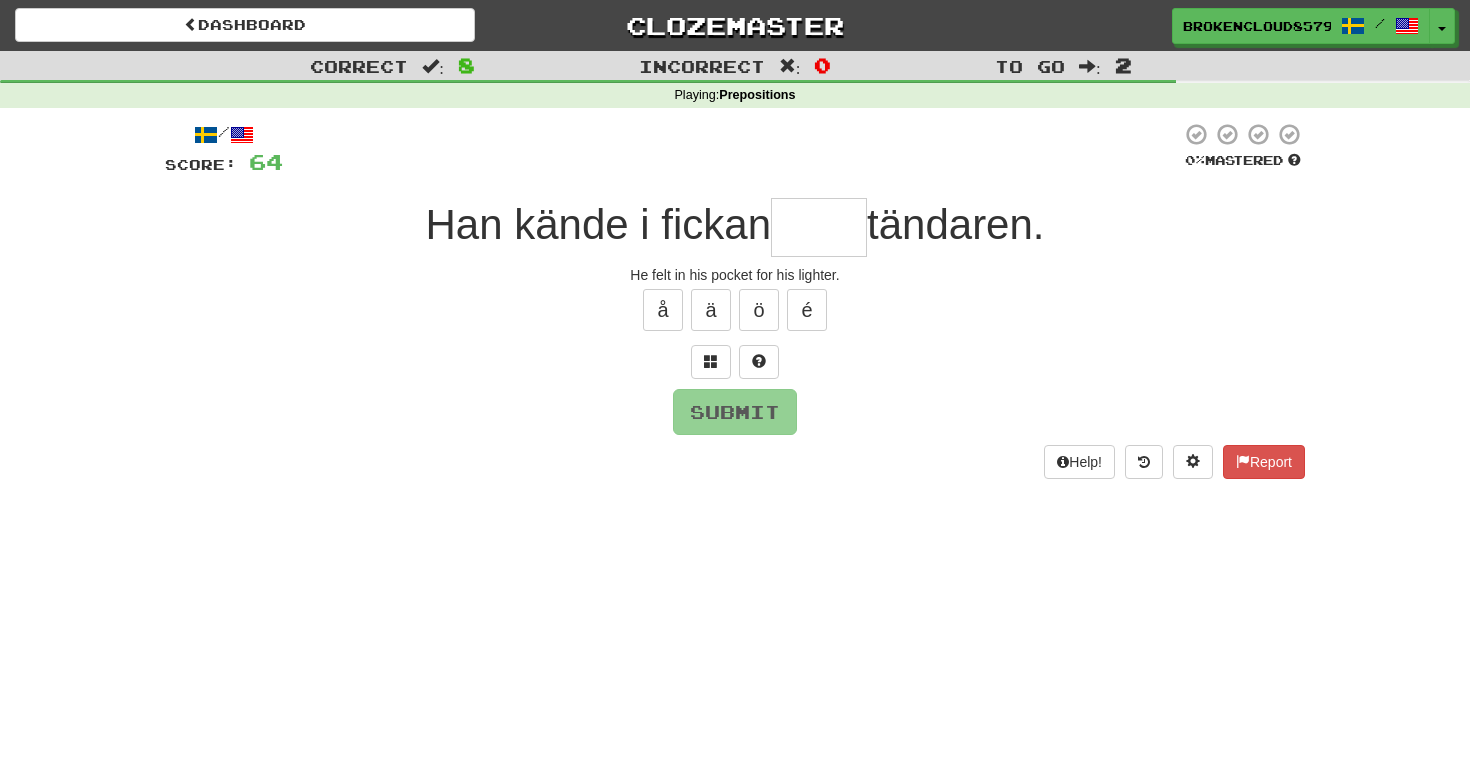 type on "*" 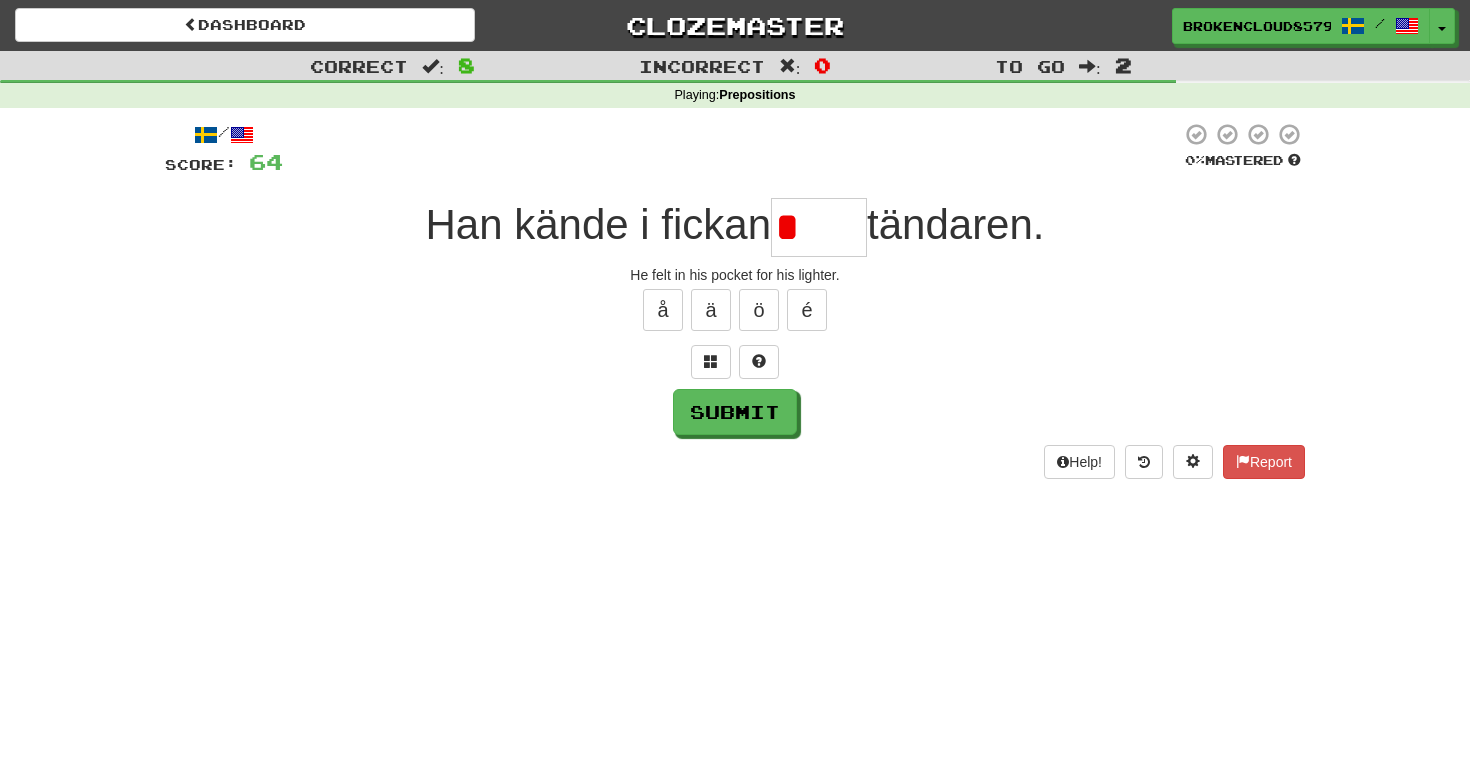 type on "*" 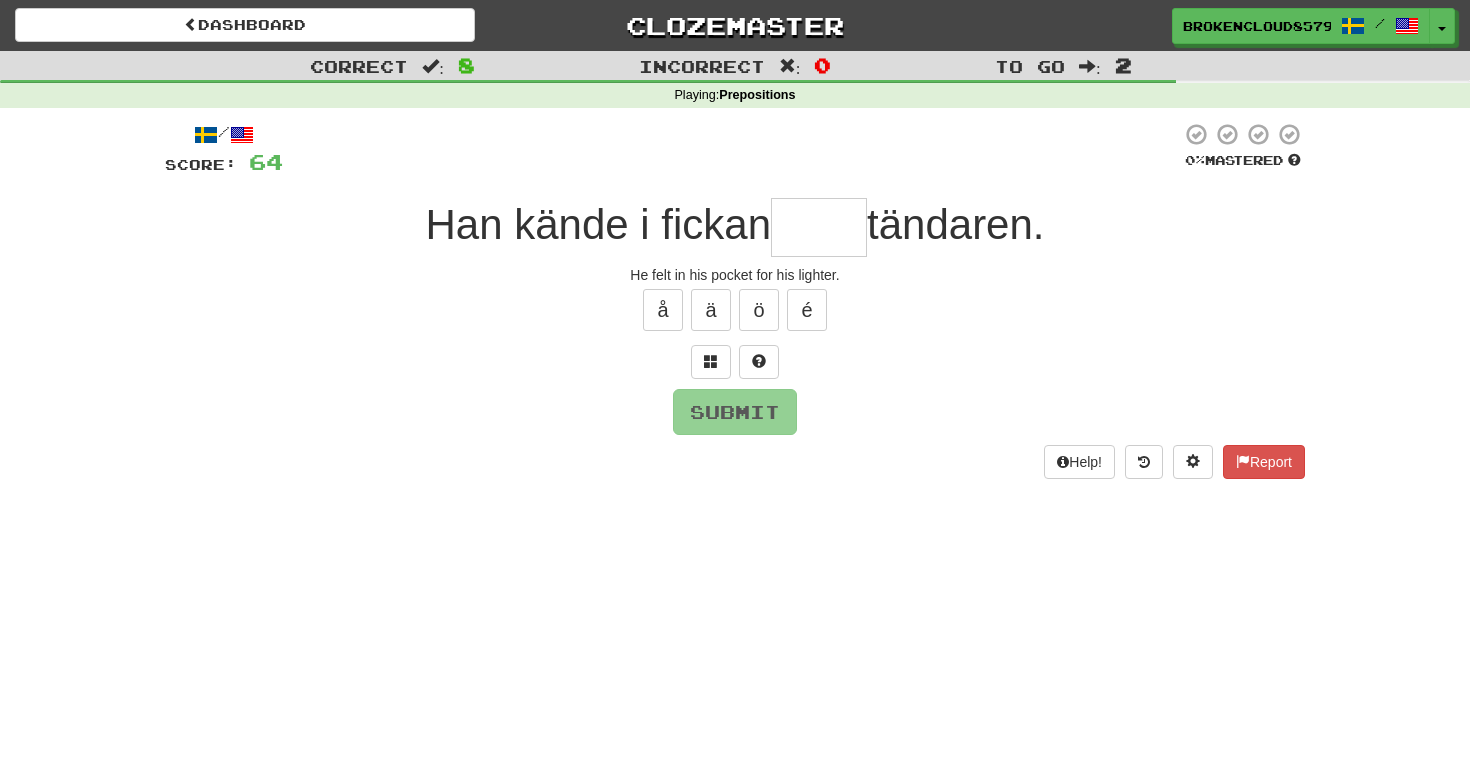 type on "*" 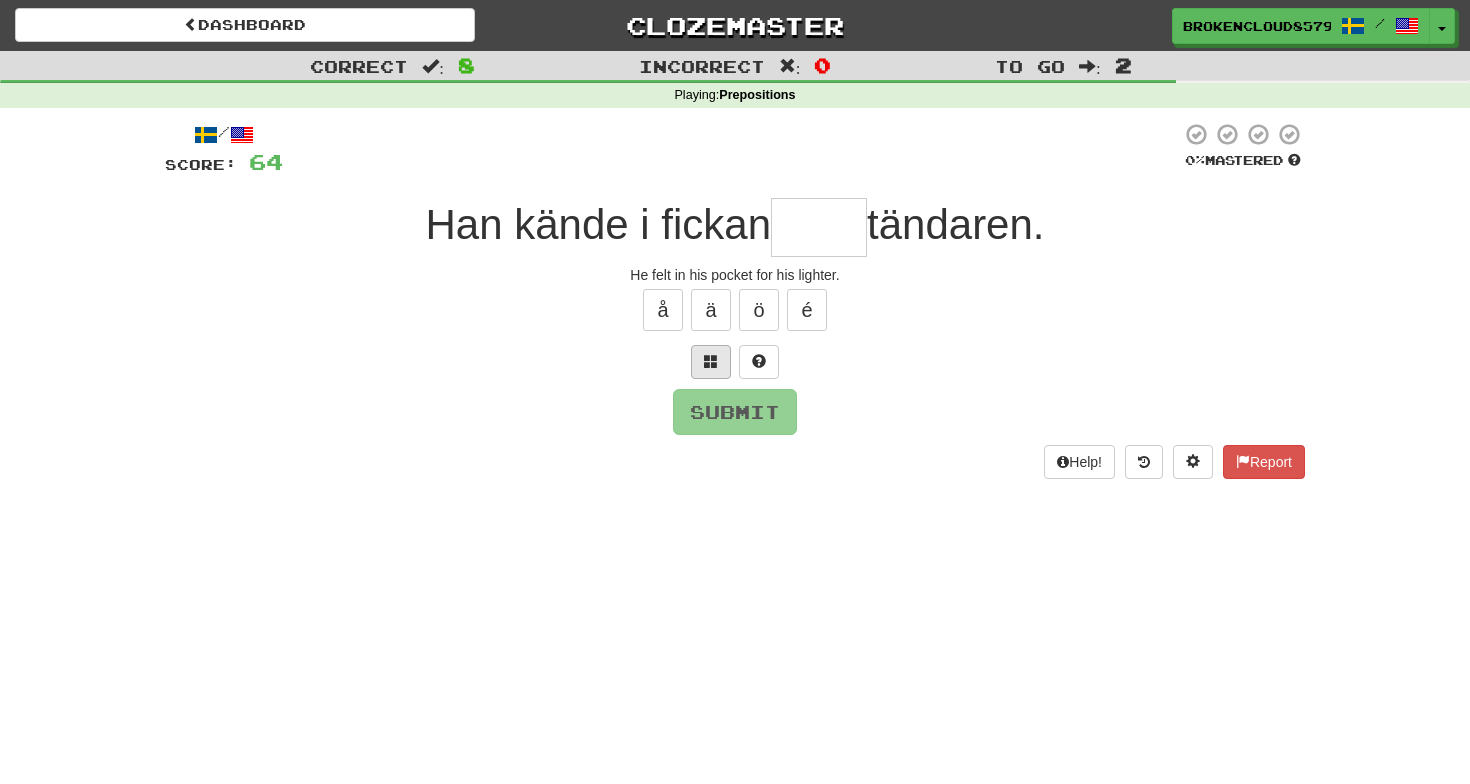 click at bounding box center [711, 362] 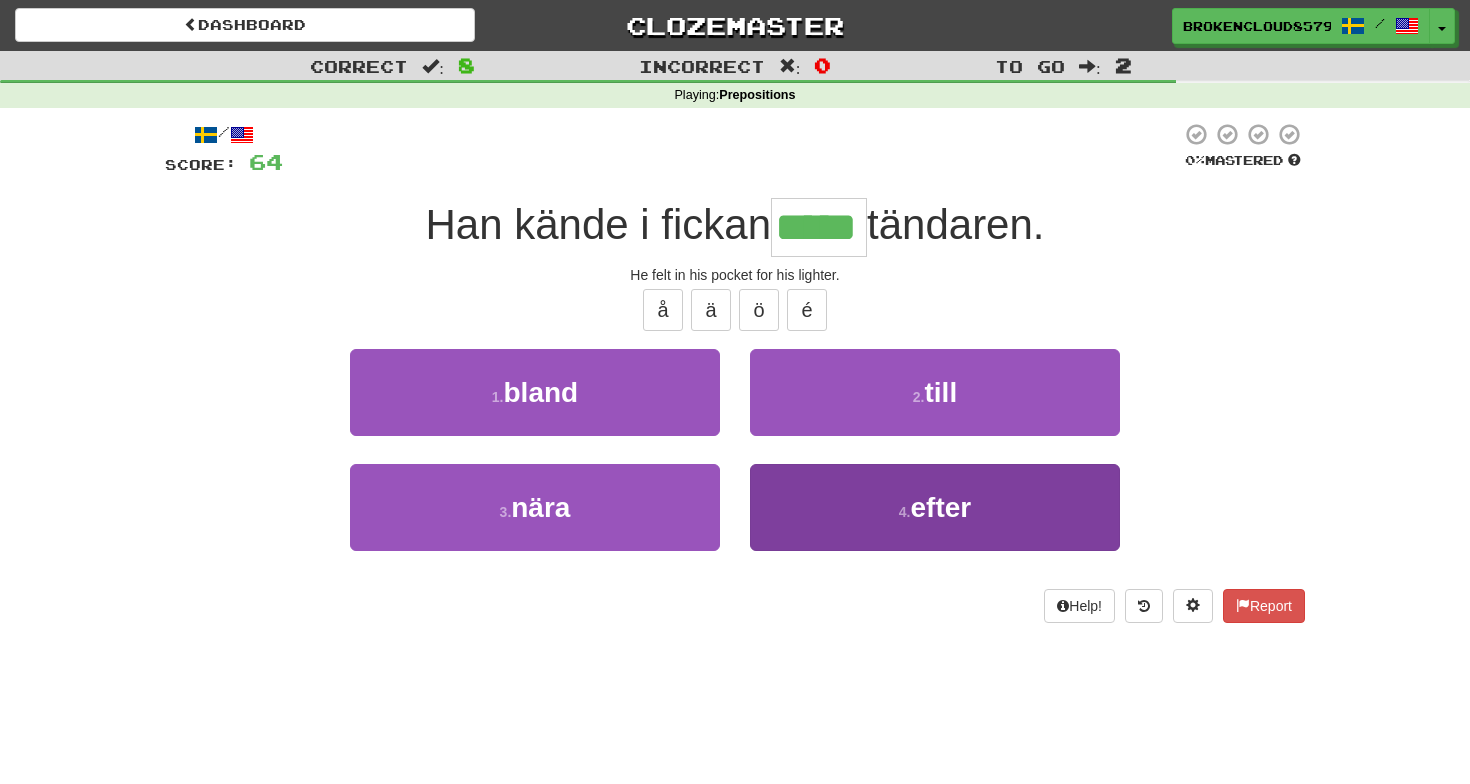 type on "*****" 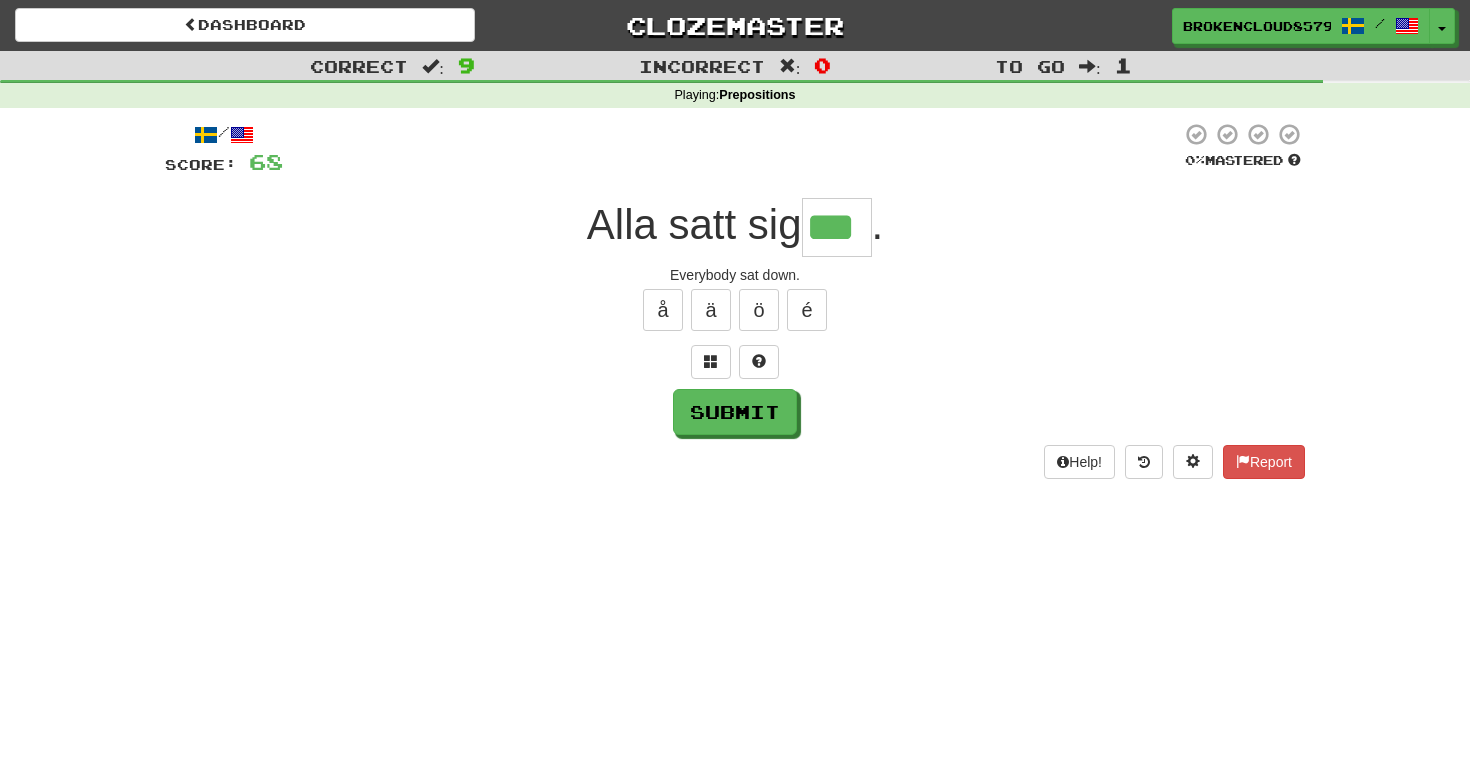 type on "***" 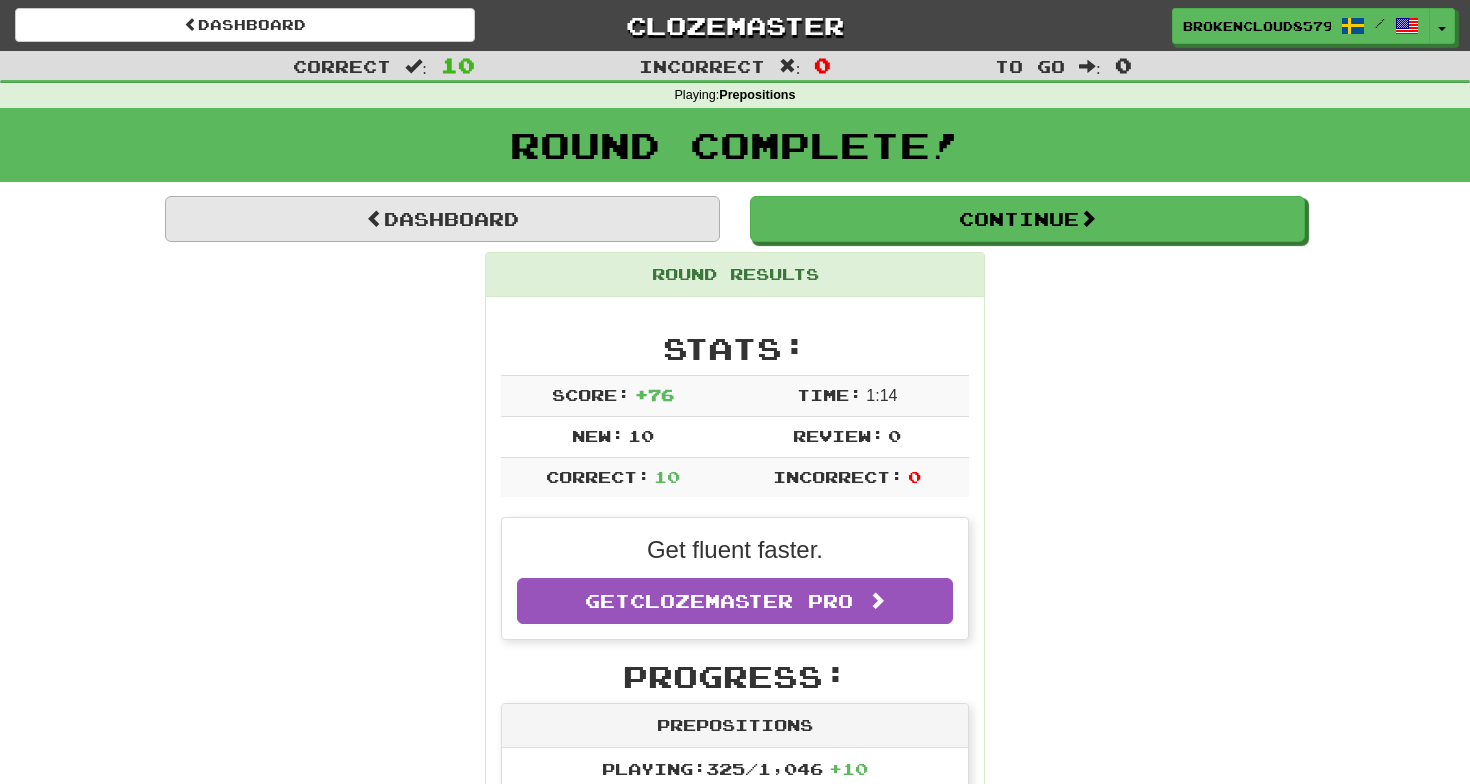 click on "Dashboard" at bounding box center (442, 219) 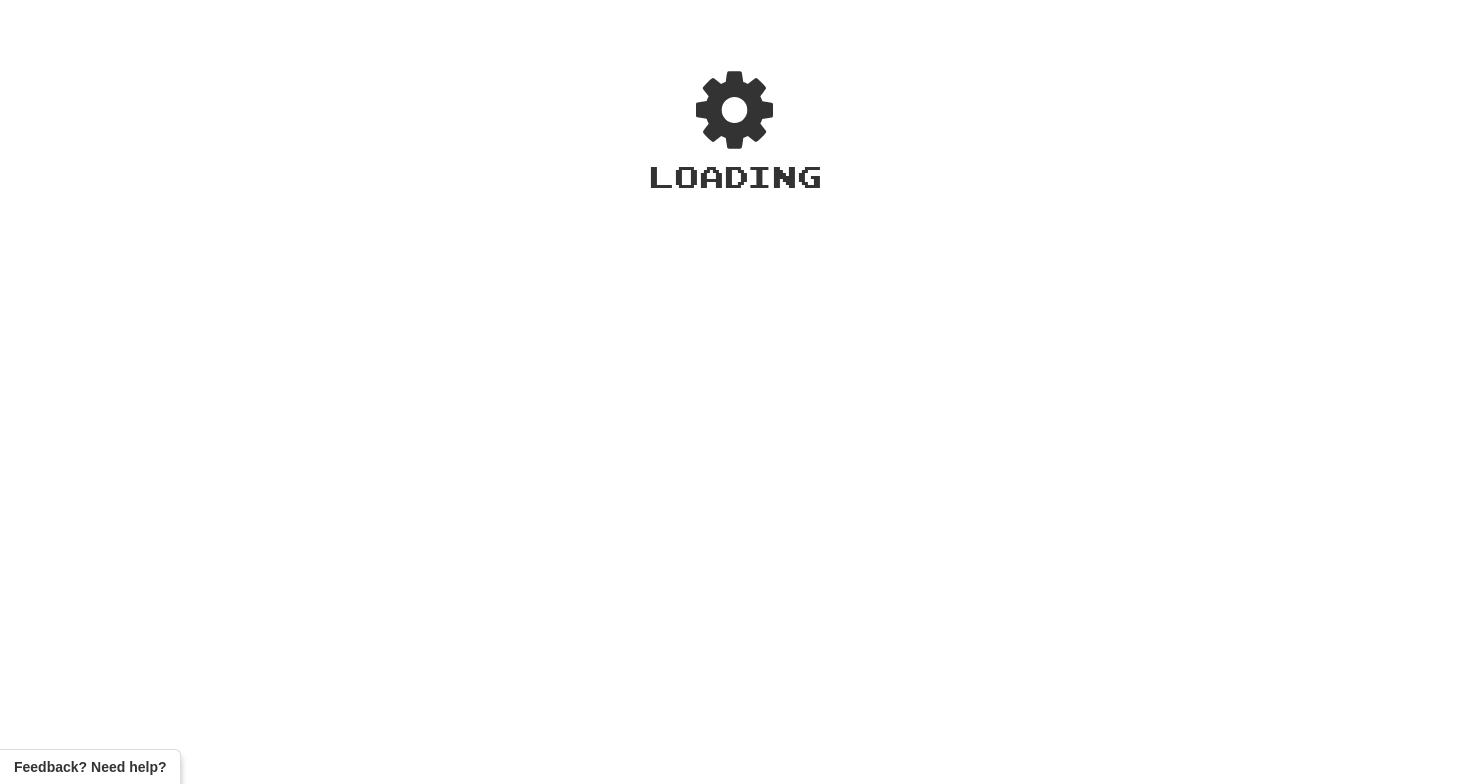 scroll, scrollTop: 0, scrollLeft: 0, axis: both 